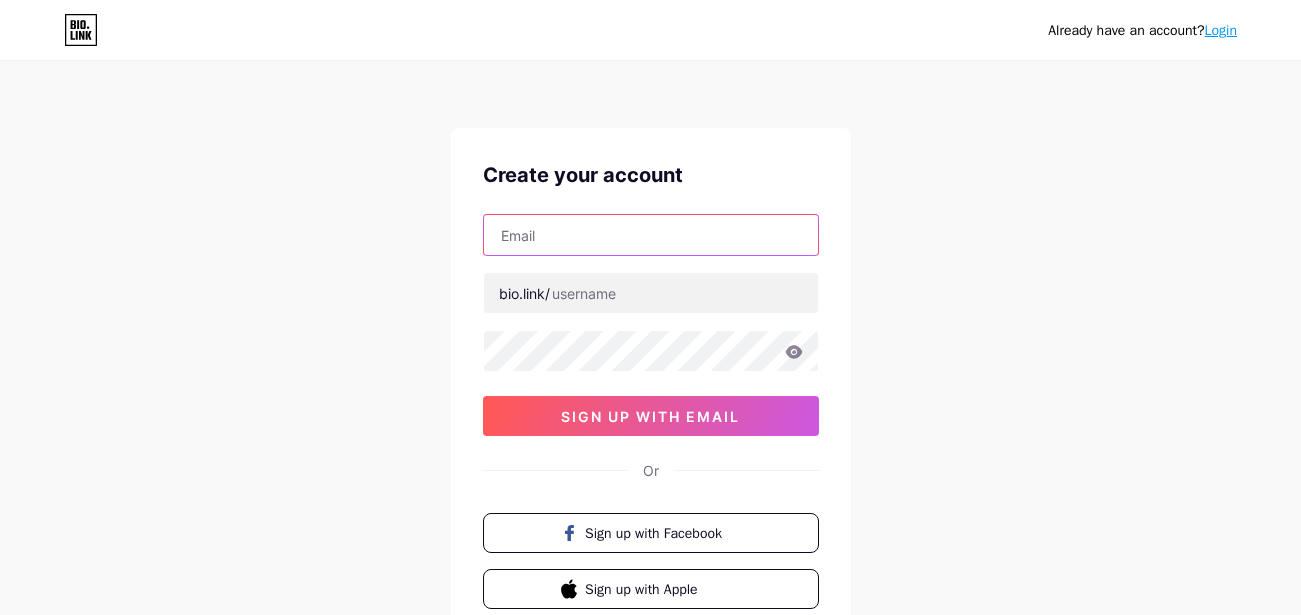 scroll, scrollTop: 0, scrollLeft: 0, axis: both 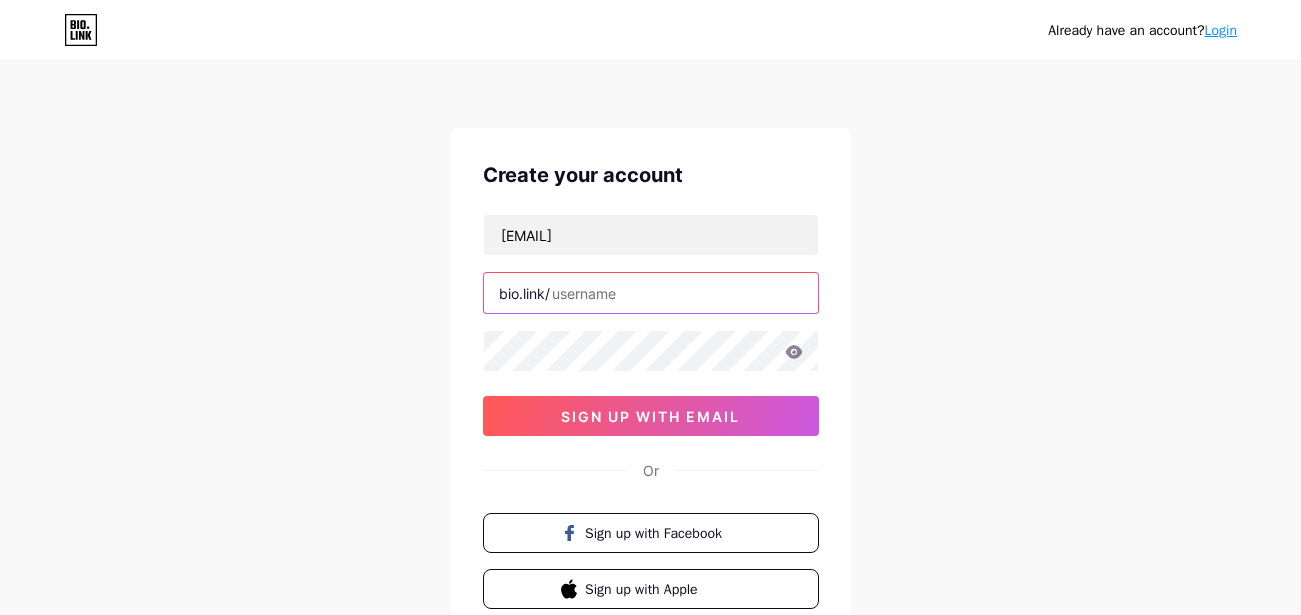 click at bounding box center (651, 293) 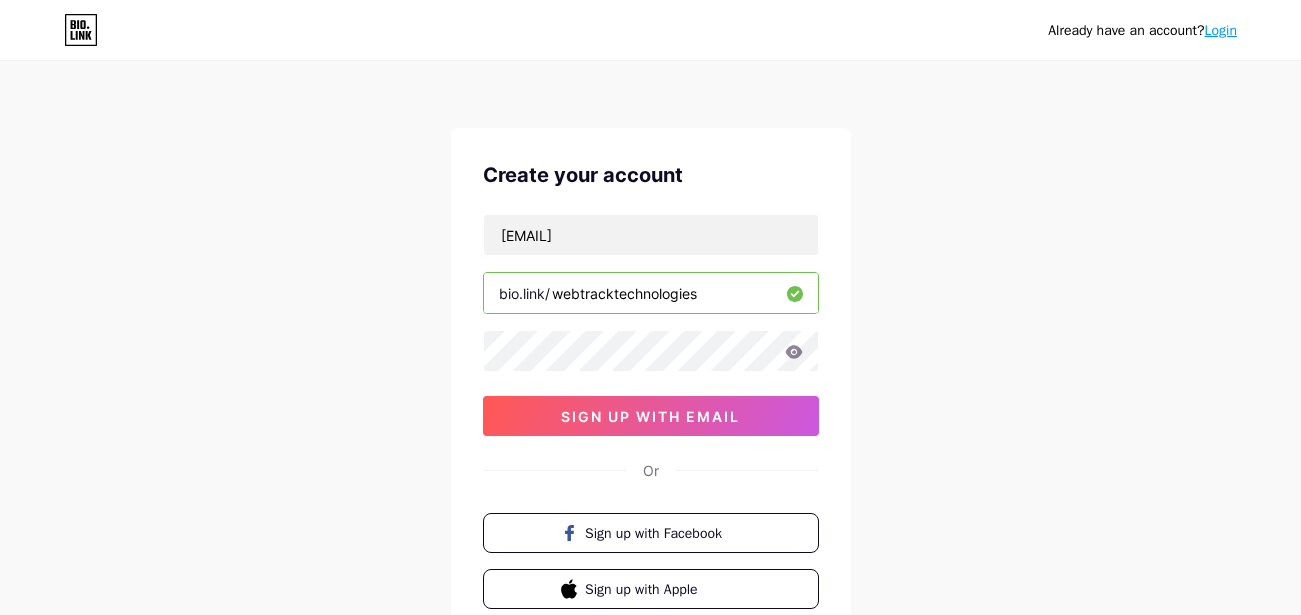 type on "webtracktechnologies" 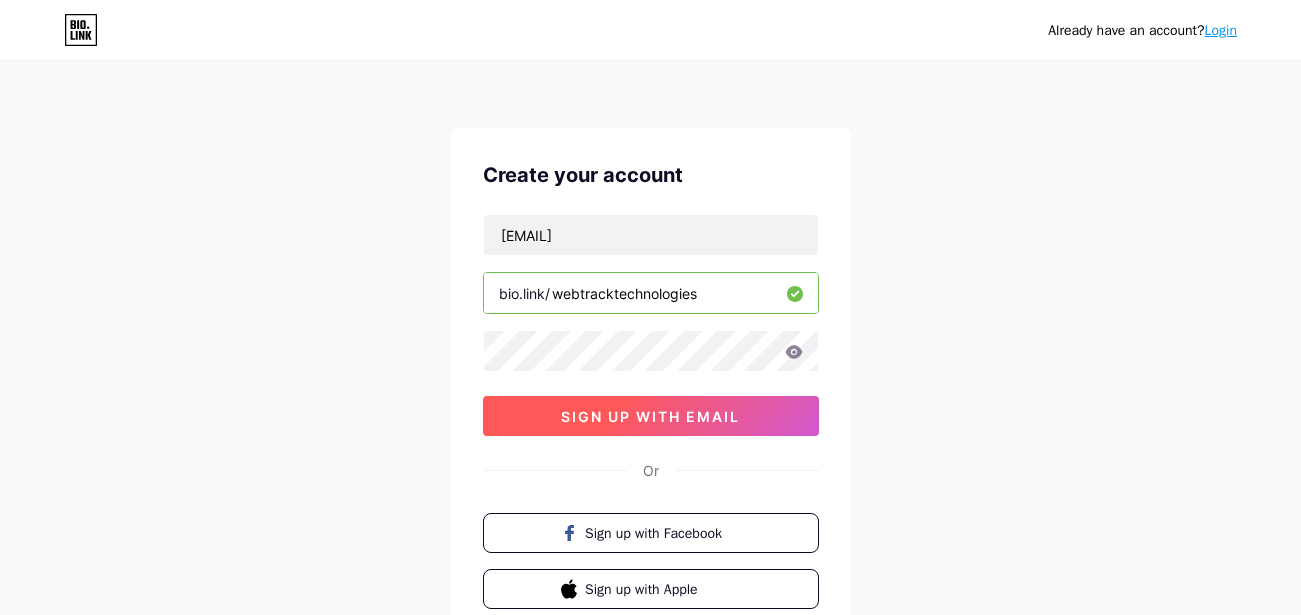 click on "sign up with email" at bounding box center (650, 416) 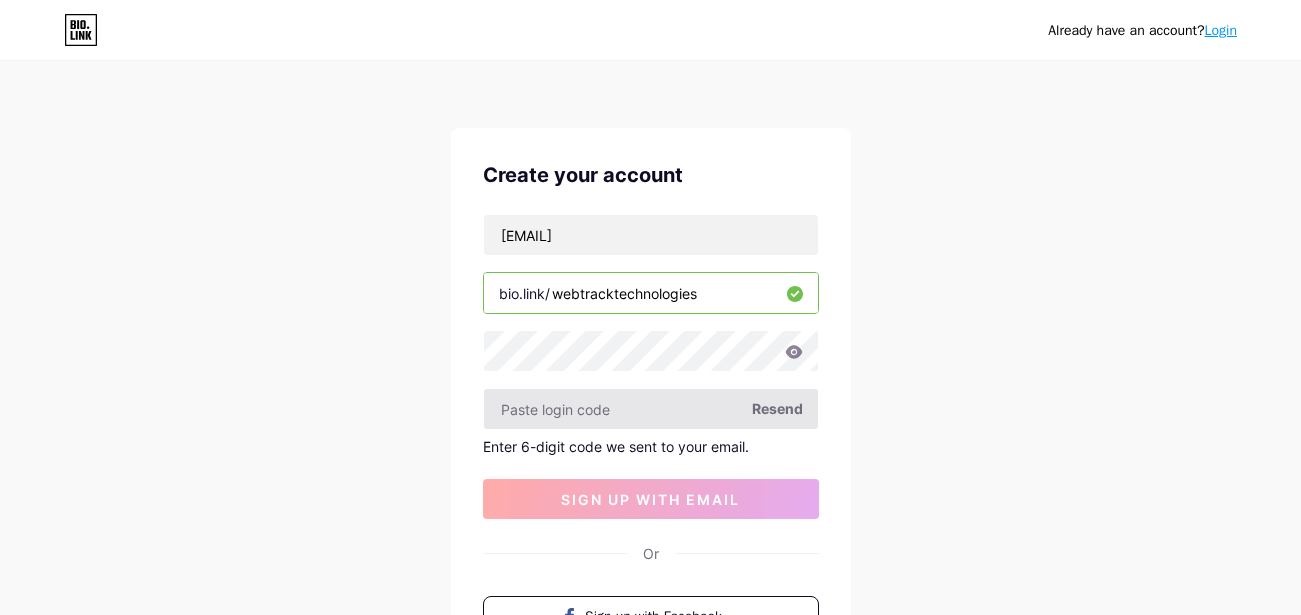 click on "[EMAIL]     bio.link/ [WEBSITE]                 Resend     Enter 6-digit code we sent to your email.         sign up with email" at bounding box center (651, 366) 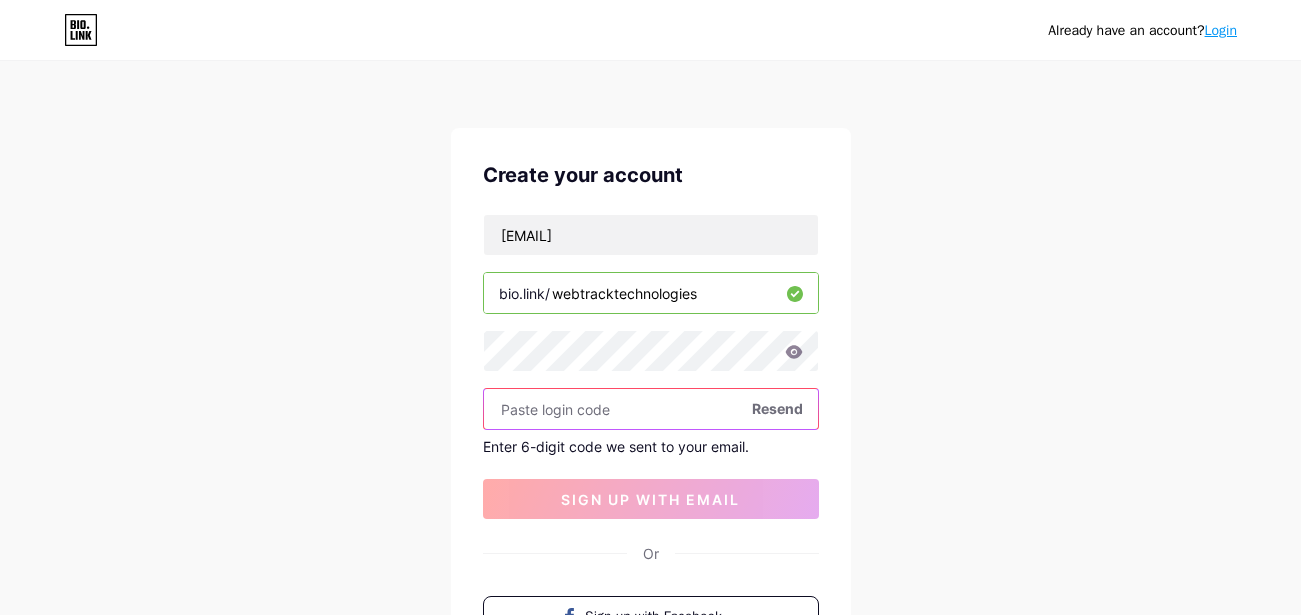 click at bounding box center [651, 409] 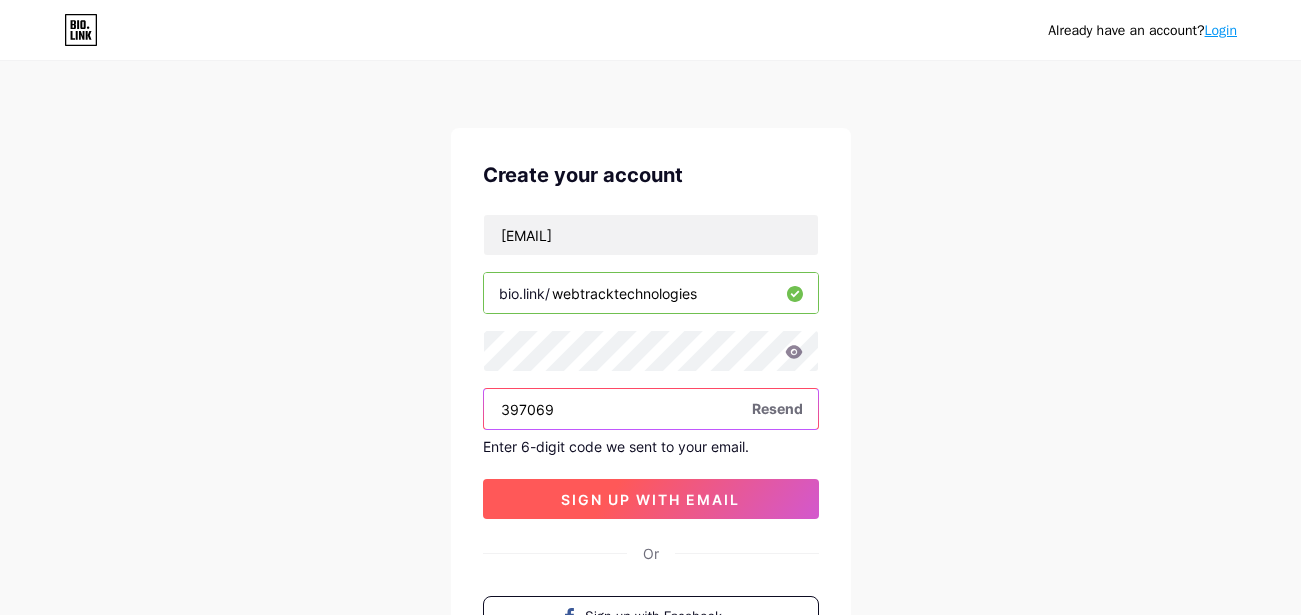 type on "397069" 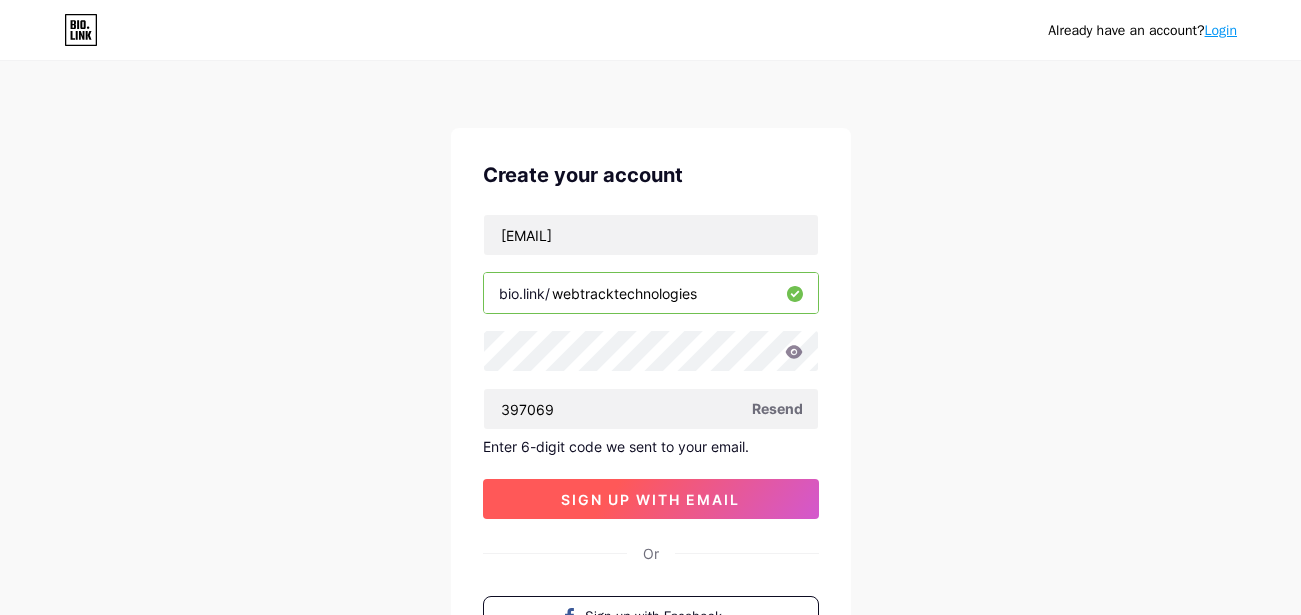 click on "sign up with email" at bounding box center [650, 499] 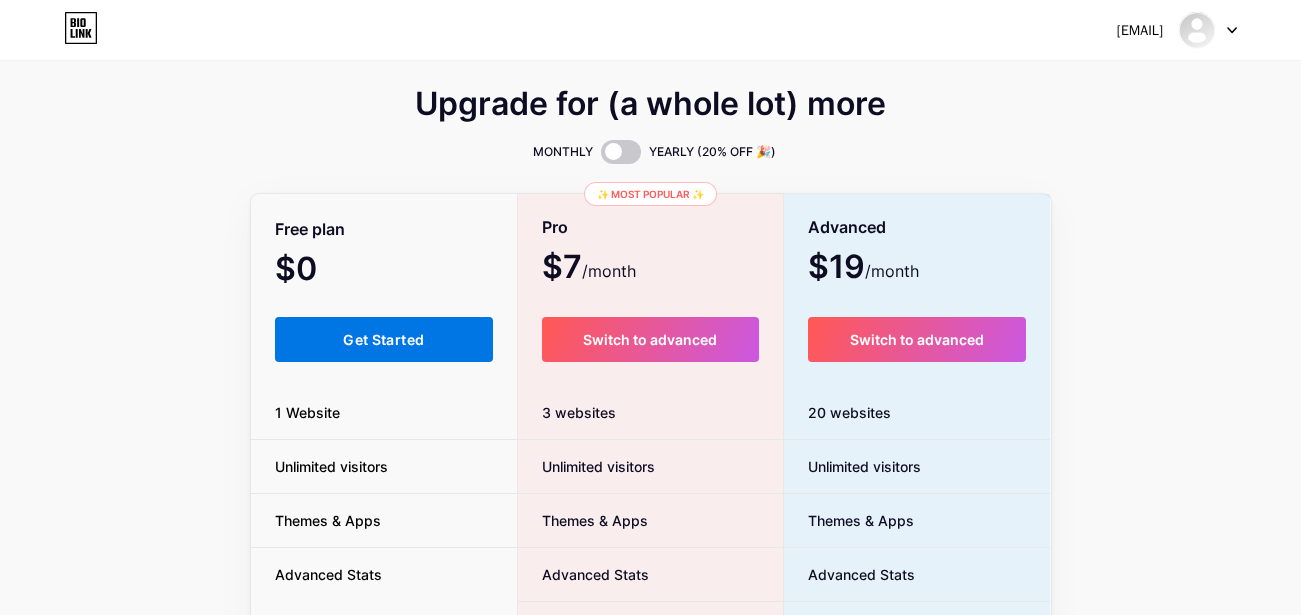 click on "Get Started" at bounding box center [384, 339] 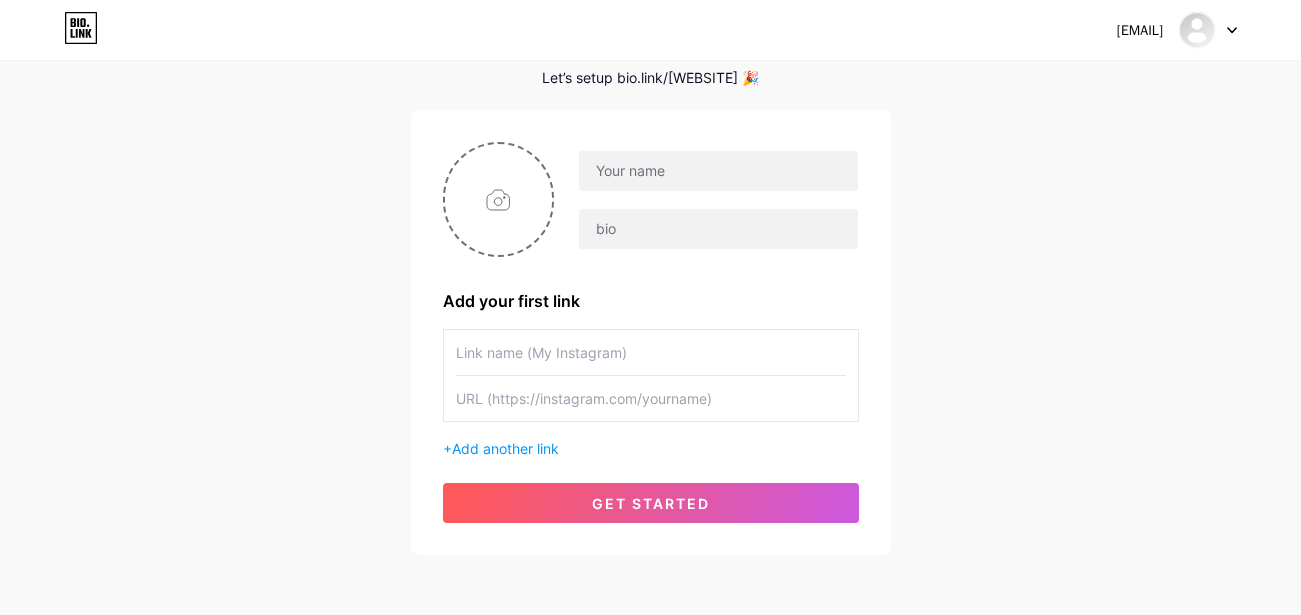 scroll, scrollTop: 0, scrollLeft: 0, axis: both 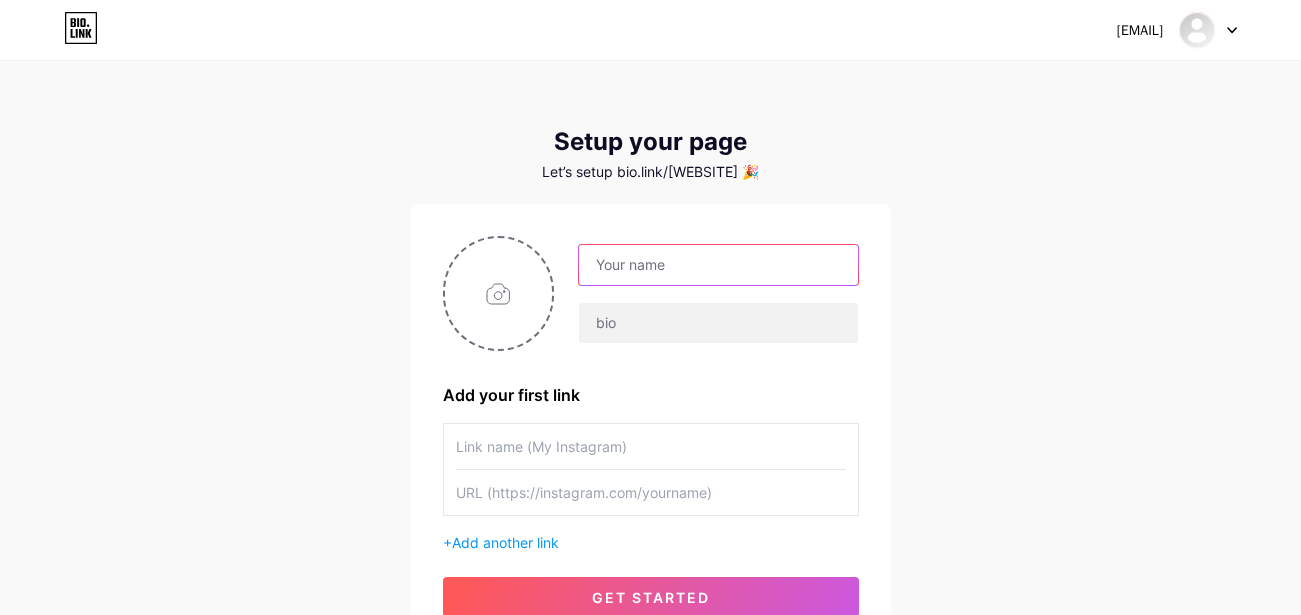 click at bounding box center [718, 265] 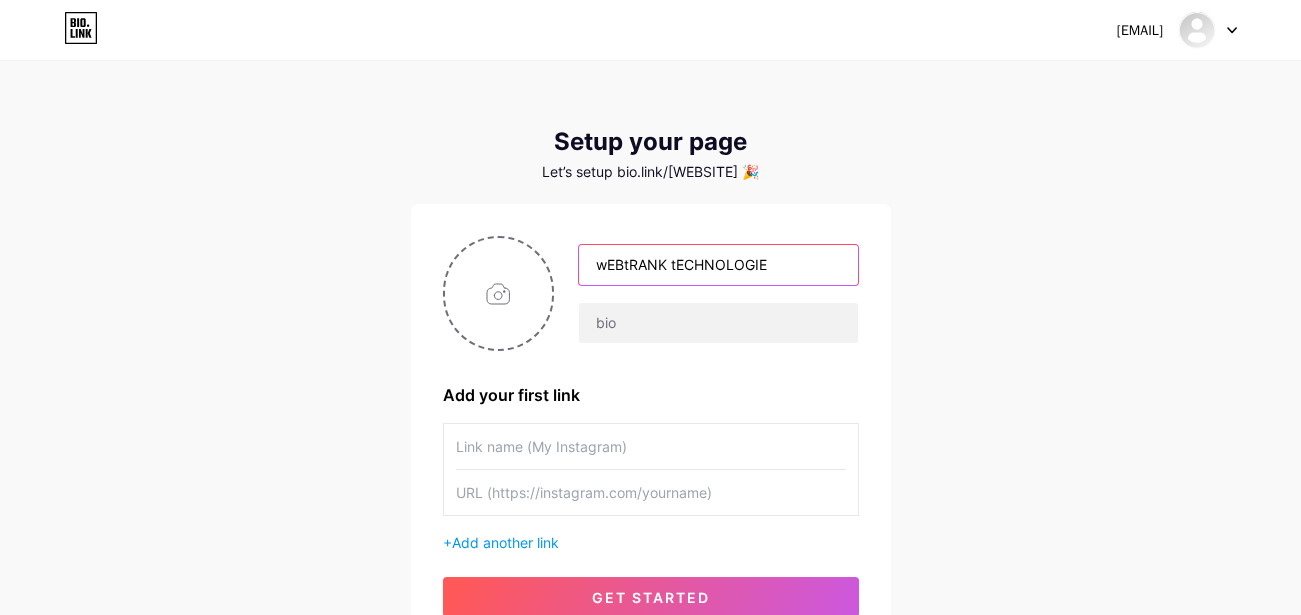 type on "wEBtRANK tECHNOLOGIES" 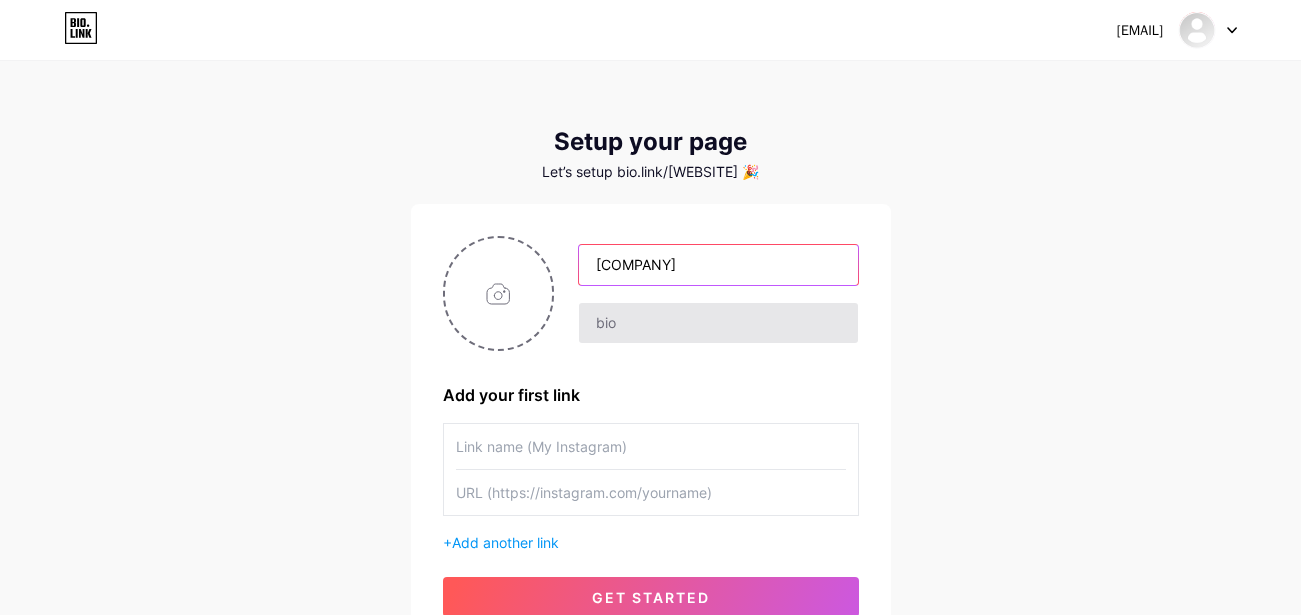 type on "[COMPANY]" 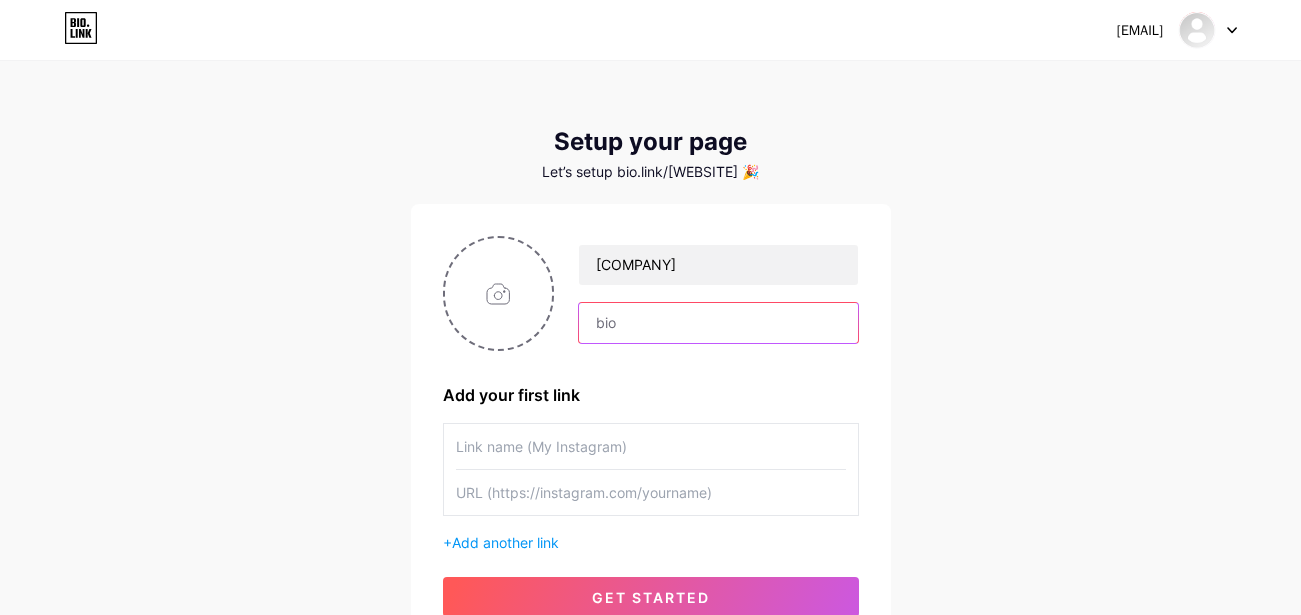 click at bounding box center (718, 323) 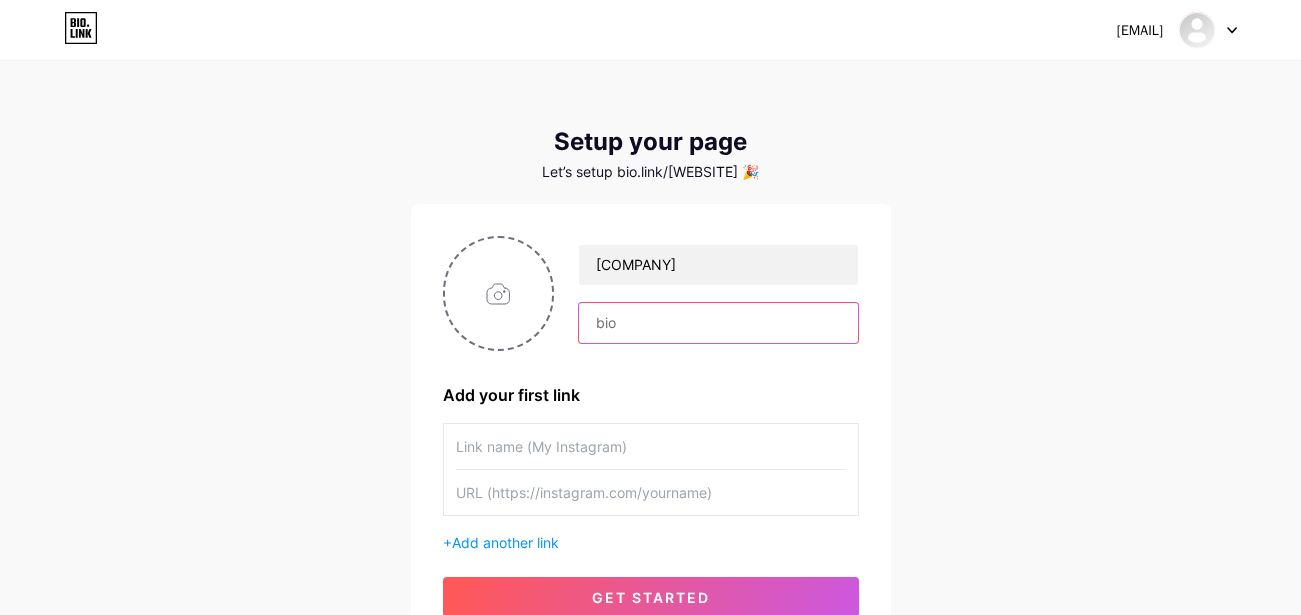 paste on "[COMPANY] delivers today’s businesses flexible, on-demand scaling of processes and solutions designed to accelerate growth. Operating under a single umbrella, they offer a full suite of top-tier IT services: professional web design, full-stack web development, effective SEO strategies, and comprehensive digital marketing. With offices in India, the U.S., and plans to expand further, their expert team specializes in Laravel, Node.js, React.js, Shopify, WordPress, Magento, CRM integrations, and mo" 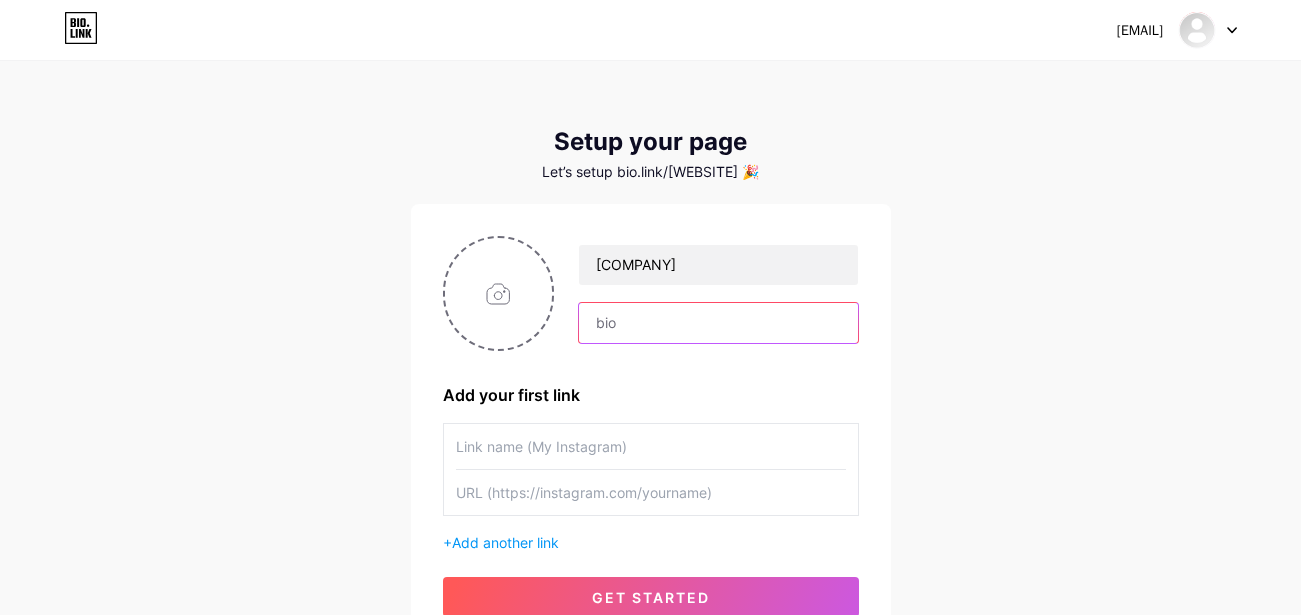 type on "[COMPANY] delivers today’s businesses flexible, on-demand scaling of processes and solutions designed to accelerate growth. Operating under a single umbrella, they offer a full suite of top-tier IT services: professional web design, full-stack web development, effective SEO strategies, and comprehensive digital marketing. With offices in India, the U.S., and plans to expand further, their expert team specializes in Laravel, Node.js, React.js, Shopify, WordPress, Magento, CRM integrations, and mo" 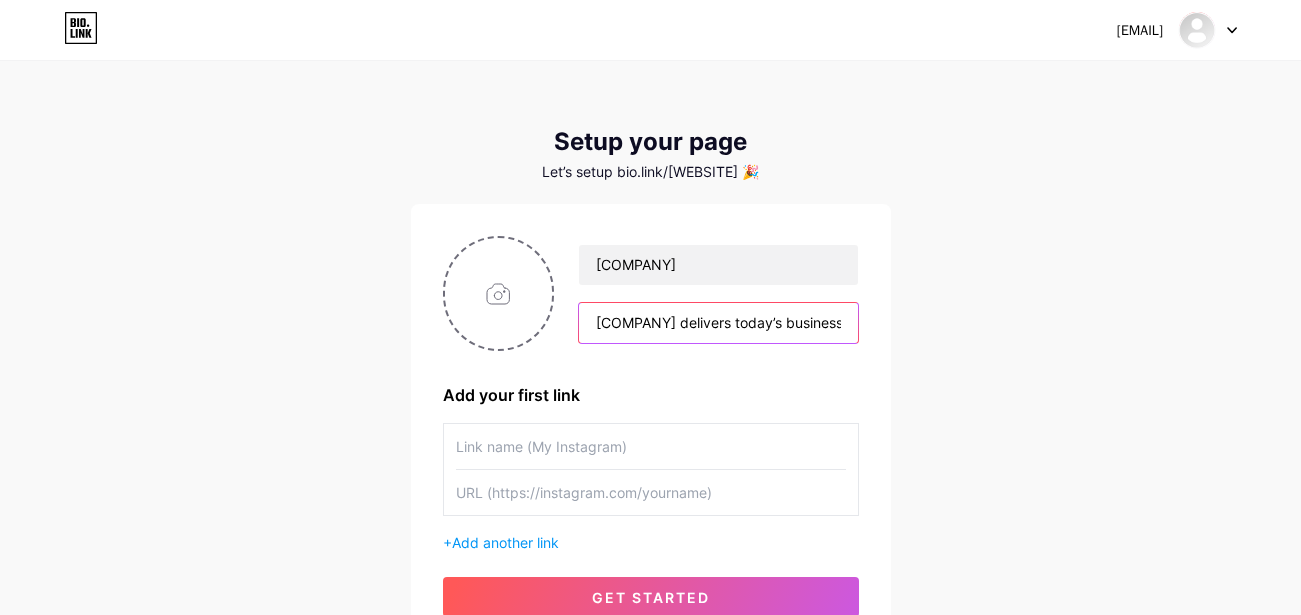 scroll, scrollTop: 0, scrollLeft: 3125, axis: horizontal 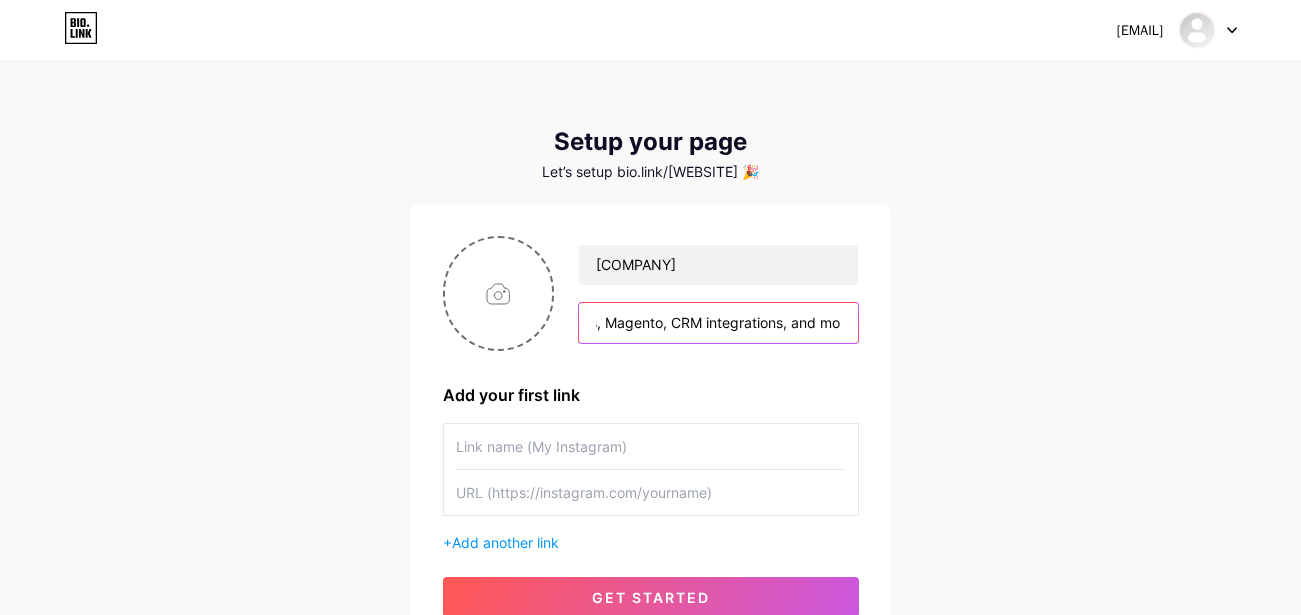 click on "[COMPANY] delivers today’s businesses flexible, on-demand scaling of processes and solutions designed to accelerate growth. Operating under a single umbrella, they offer a full suite of top-tier IT services: professional web design, full-stack web development, effective SEO strategies, and comprehensive digital marketing. With offices in India, the U.S., and plans to expand further, their expert team specializes in Laravel, Node.js, React.js, Shopify, WordPress, Magento, CRM integrations, and mo" at bounding box center (718, 323) 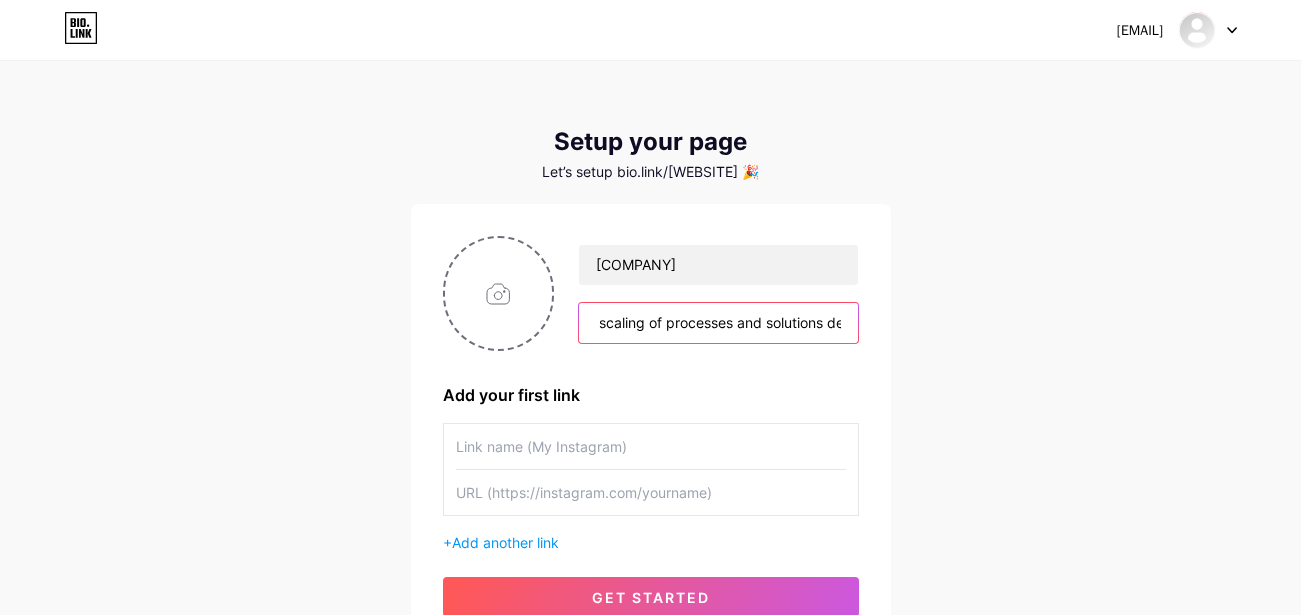 scroll, scrollTop: 0, scrollLeft: 0, axis: both 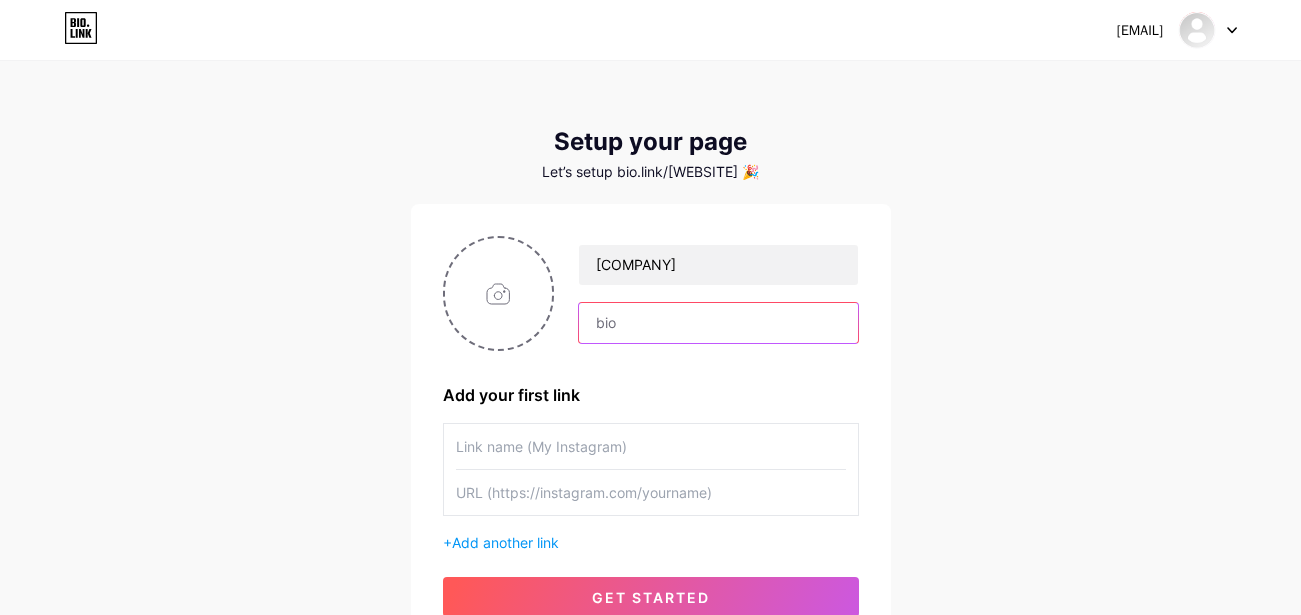 paste on "[COMPANY] offers web development, design, SEO, eCommerce, and app solutions tailored for startups and enterprises. Specializing in innovation and agile methodologies, they deliver customized digital services with a focus on quality, creativity, and client satisfaction." 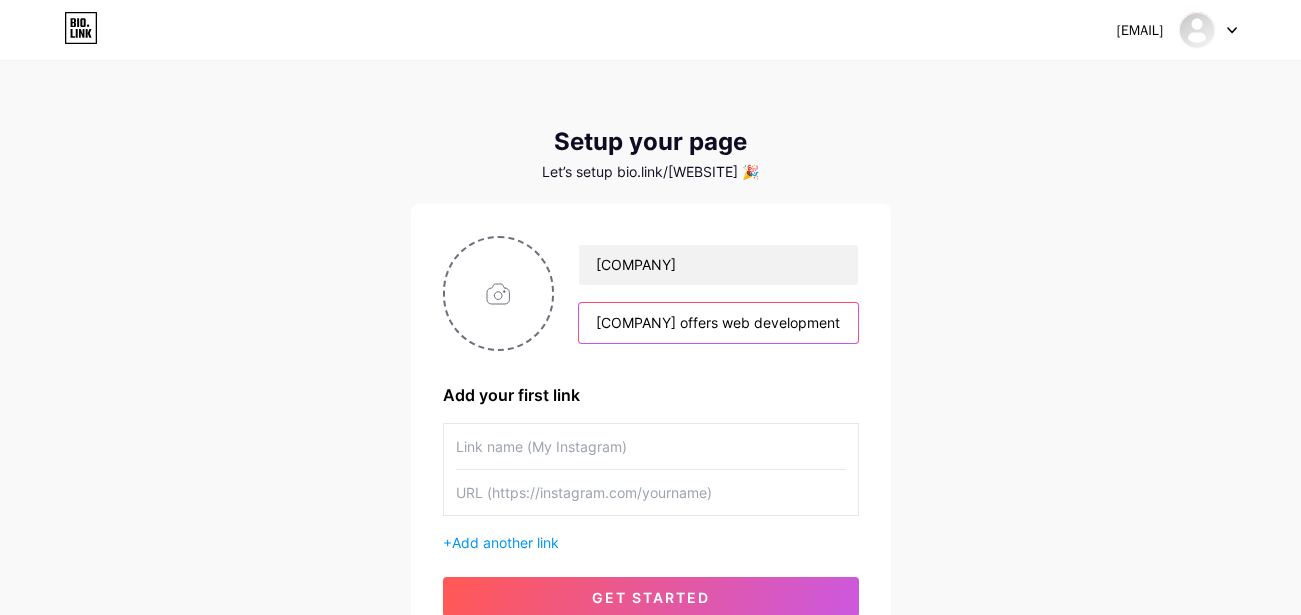 scroll, scrollTop: 0, scrollLeft: 1607, axis: horizontal 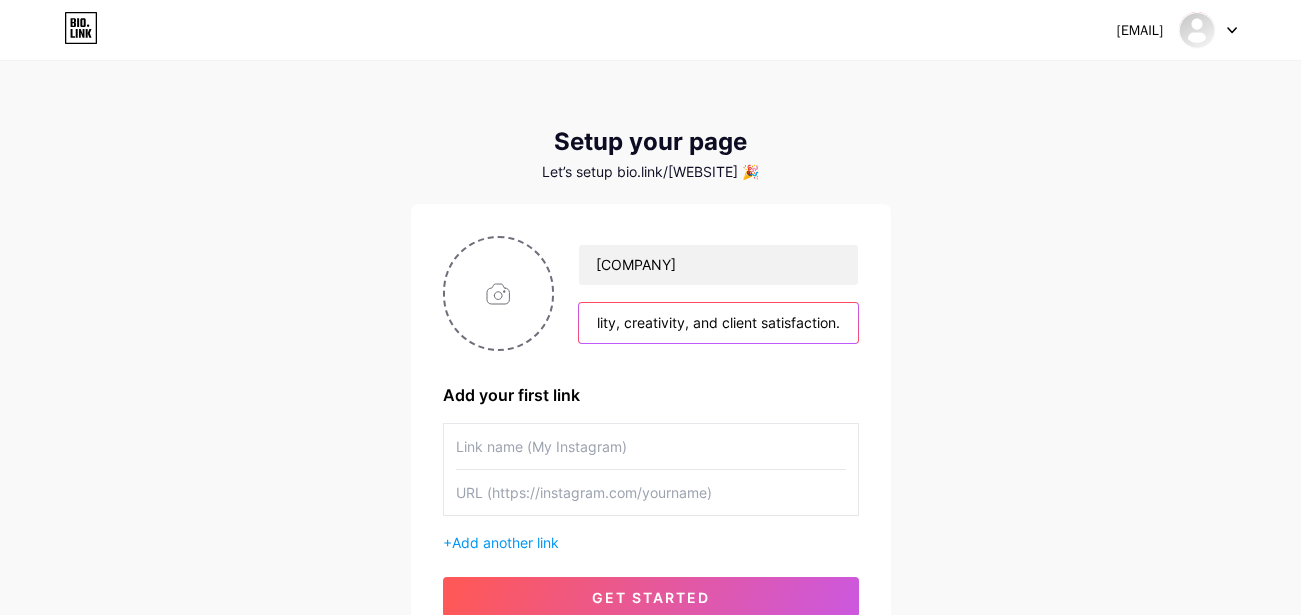 type on "[COMPANY] offers web development, design, SEO, eCommerce, and app solutions tailored for startups and enterprises. Specializing in innovation and agile methodologies, they deliver customized digital services with a focus on quality, creativity, and client satisfaction." 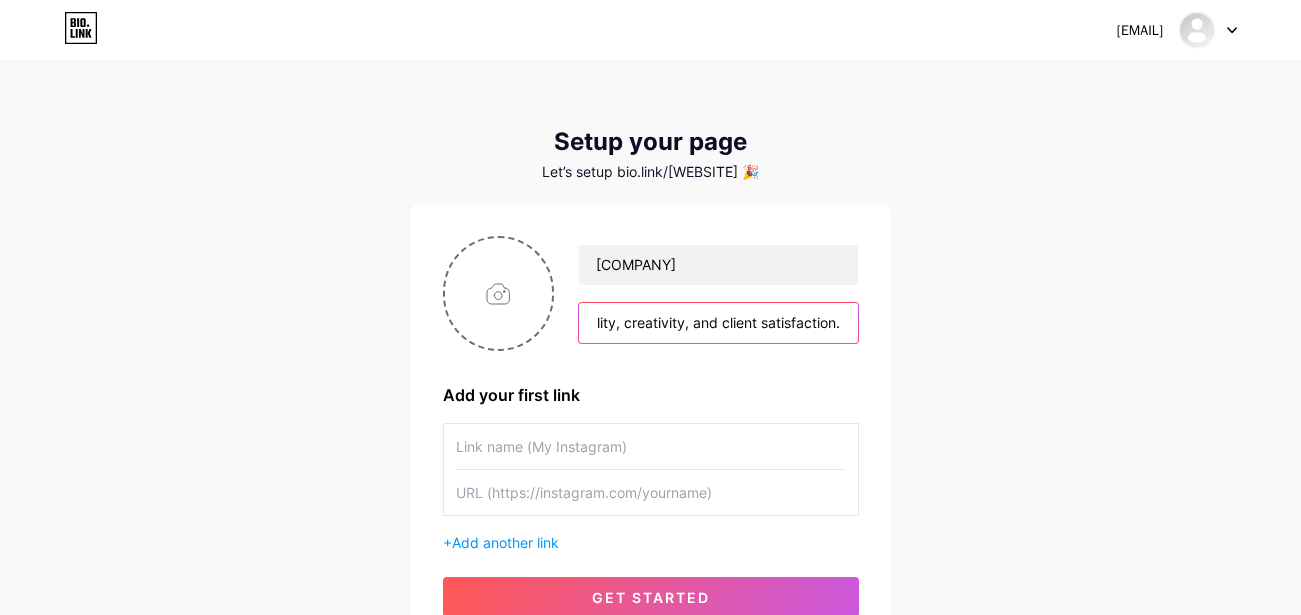 scroll, scrollTop: 0, scrollLeft: 0, axis: both 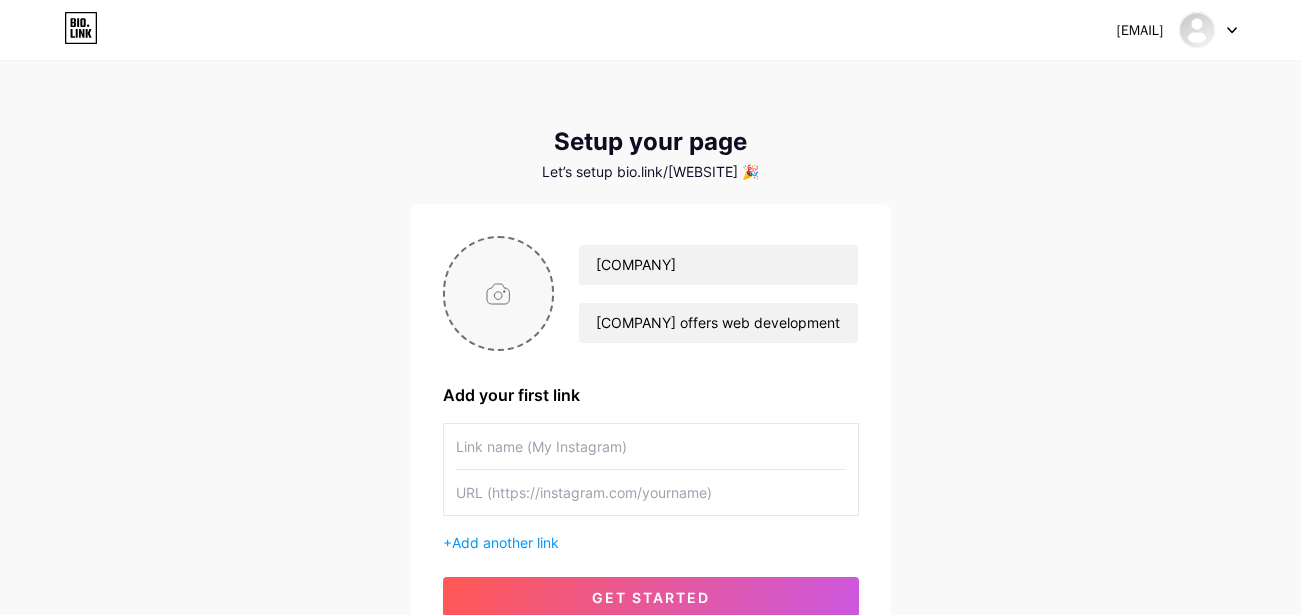 click at bounding box center [499, 293] 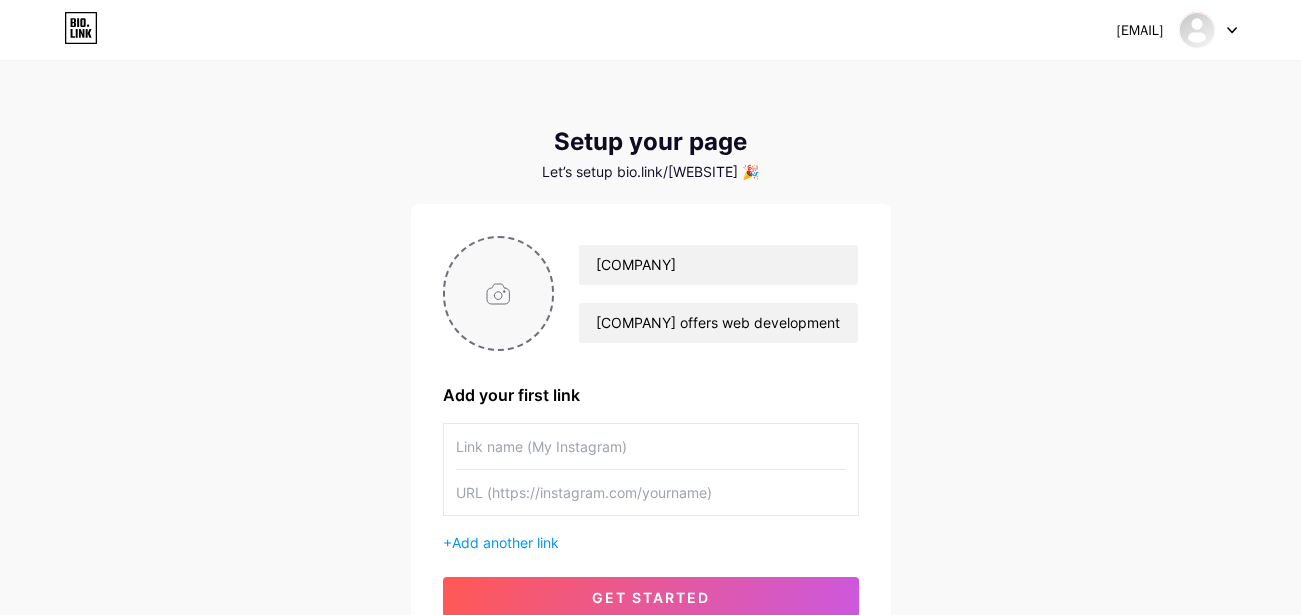 type on "C:\fakepath\[FILENAME].png" 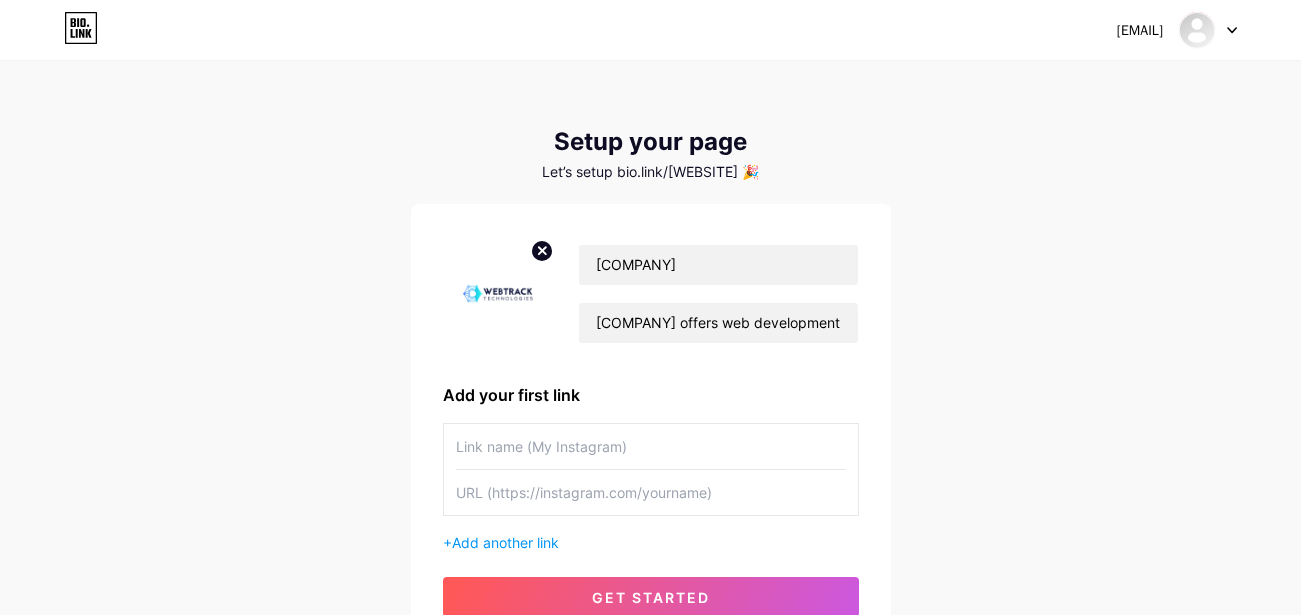 click at bounding box center [651, 446] 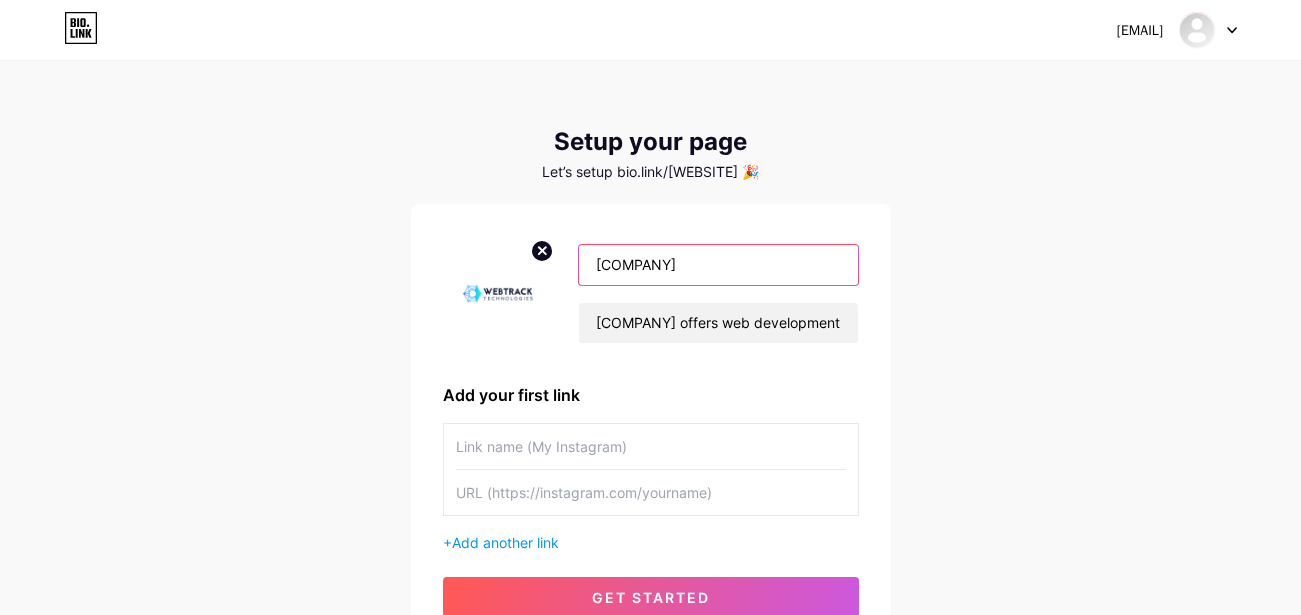 drag, startPoint x: 766, startPoint y: 267, endPoint x: 527, endPoint y: 251, distance: 239.53497 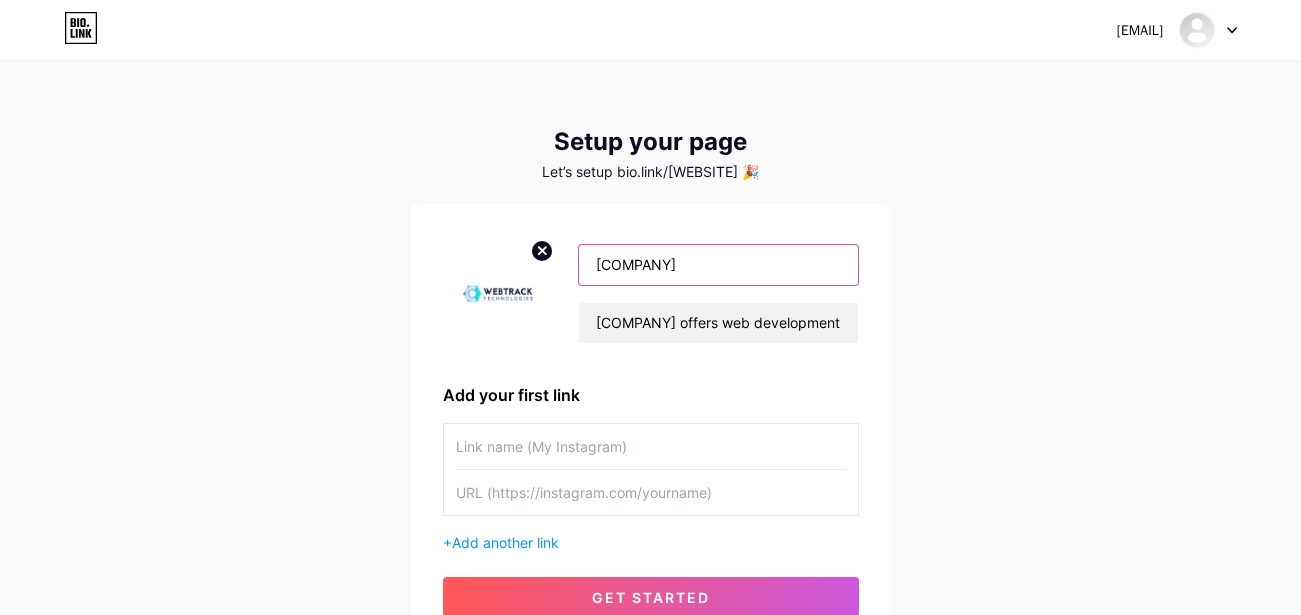 click on "[COMPANY]     [COMPANY] offers web development, design, SEO, eCommerce, and app solutions tailored for startups and enterprises. Specializing in innovation and agile methodologies, they deliver customized digital services with a focus on quality, creativity, and client satisfaction." at bounding box center (651, 293) 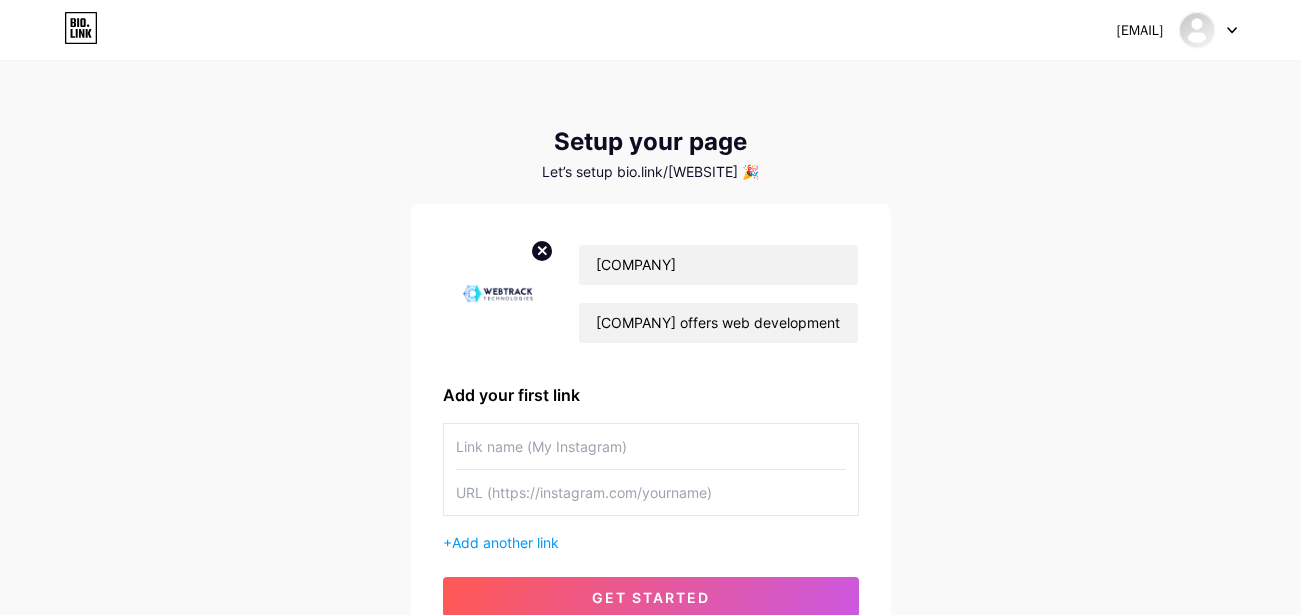 click at bounding box center [651, 446] 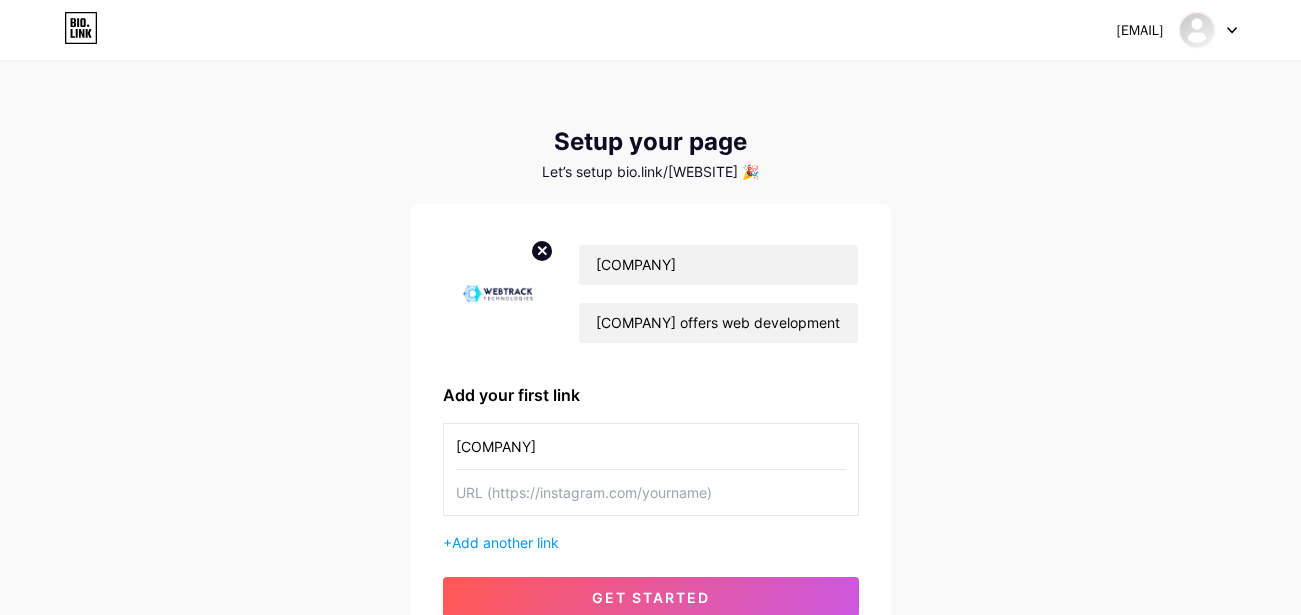type on "[COMPANY]" 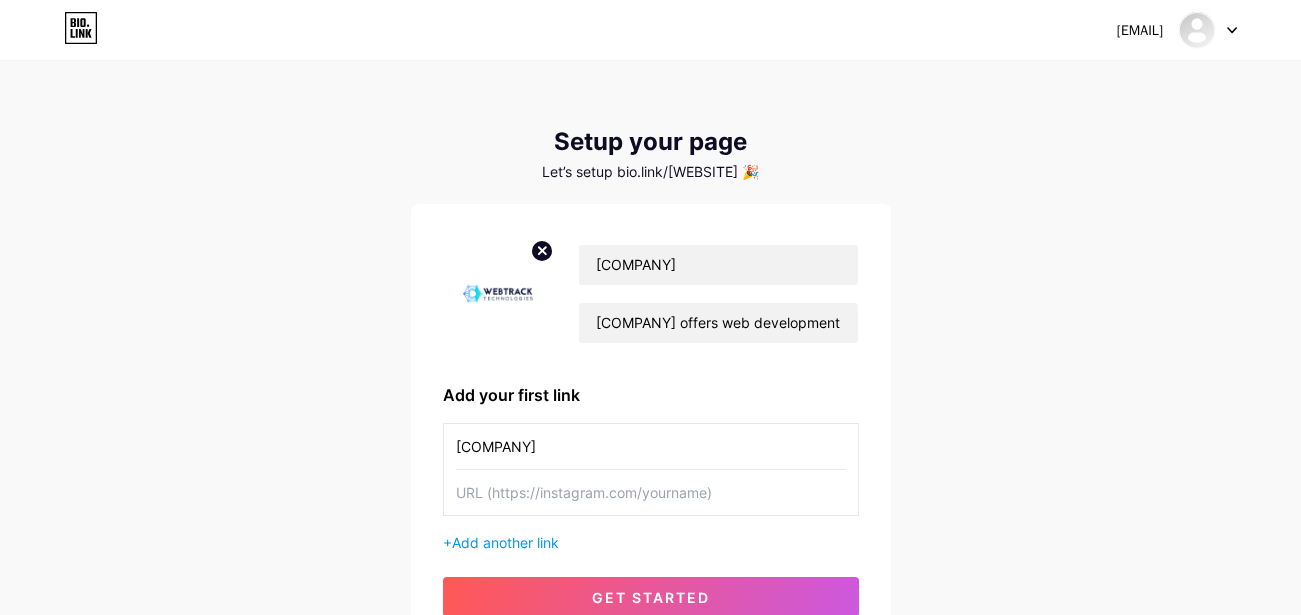 paste on "https://www.instagram.com/[WEBSITE]/" 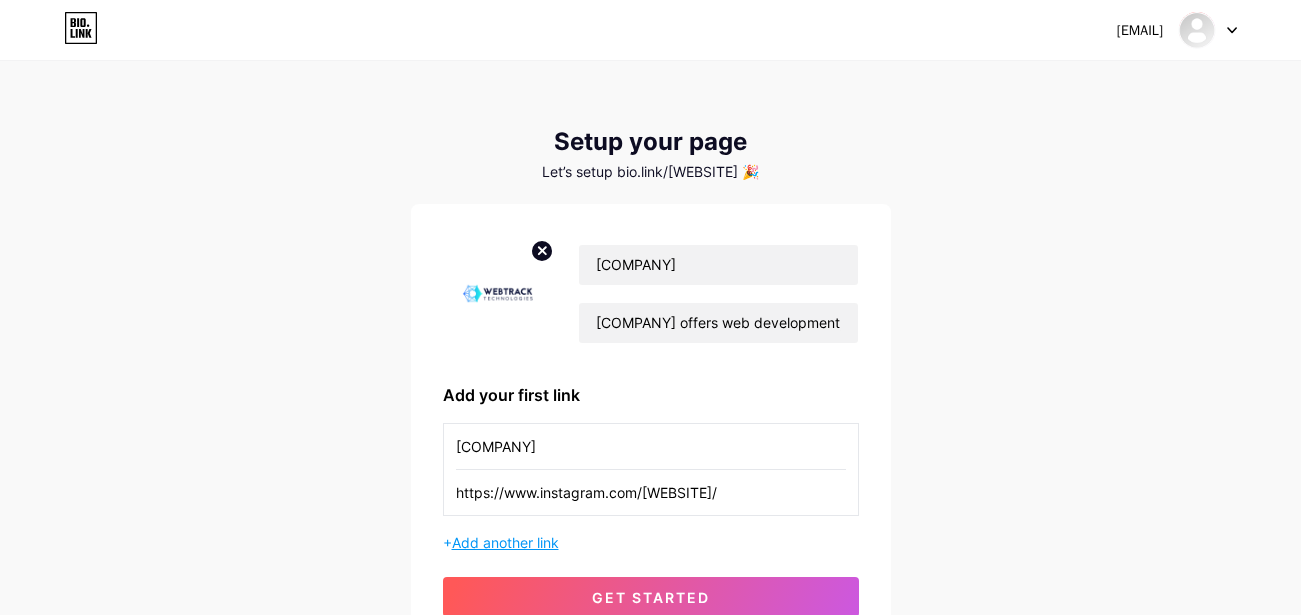 type on "https://www.instagram.com/[WEBSITE]/" 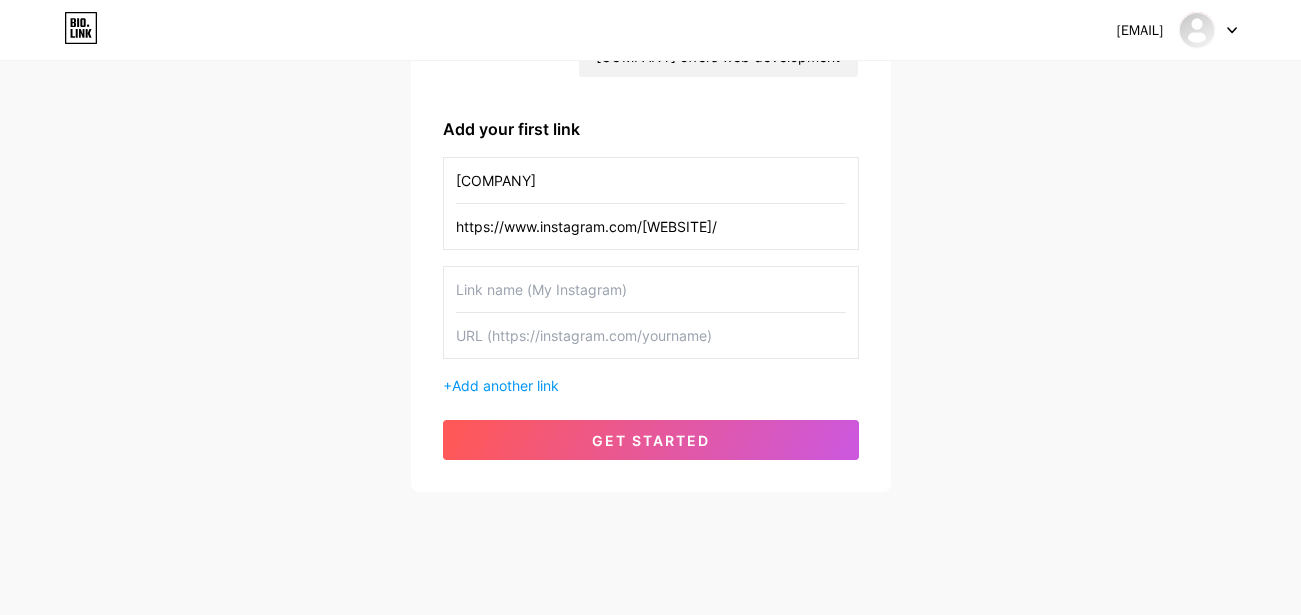 scroll, scrollTop: 287, scrollLeft: 0, axis: vertical 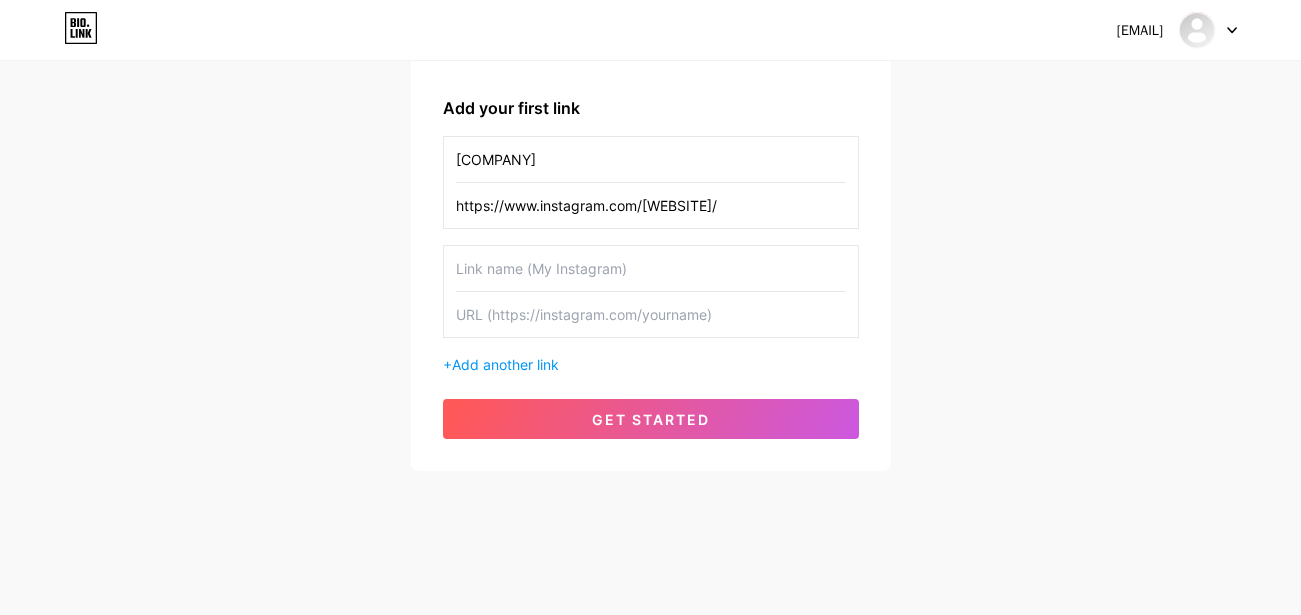drag, startPoint x: 627, startPoint y: 166, endPoint x: 433, endPoint y: 173, distance: 194.12625 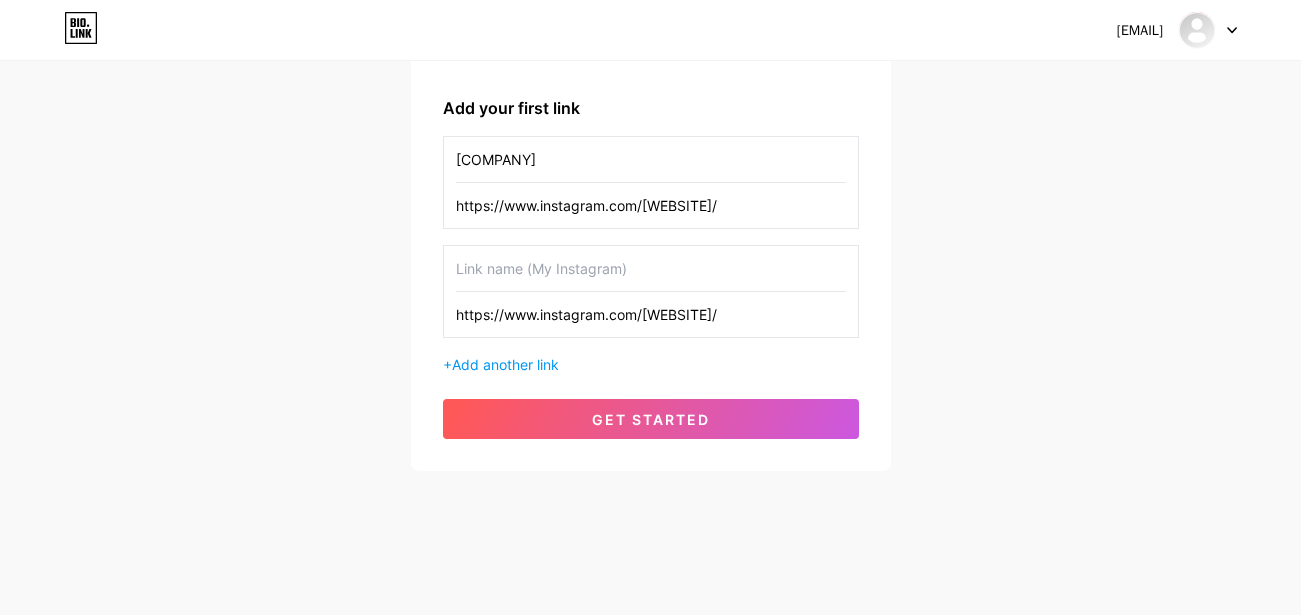 type on "https://www.instagram.com/[WEBSITE]/" 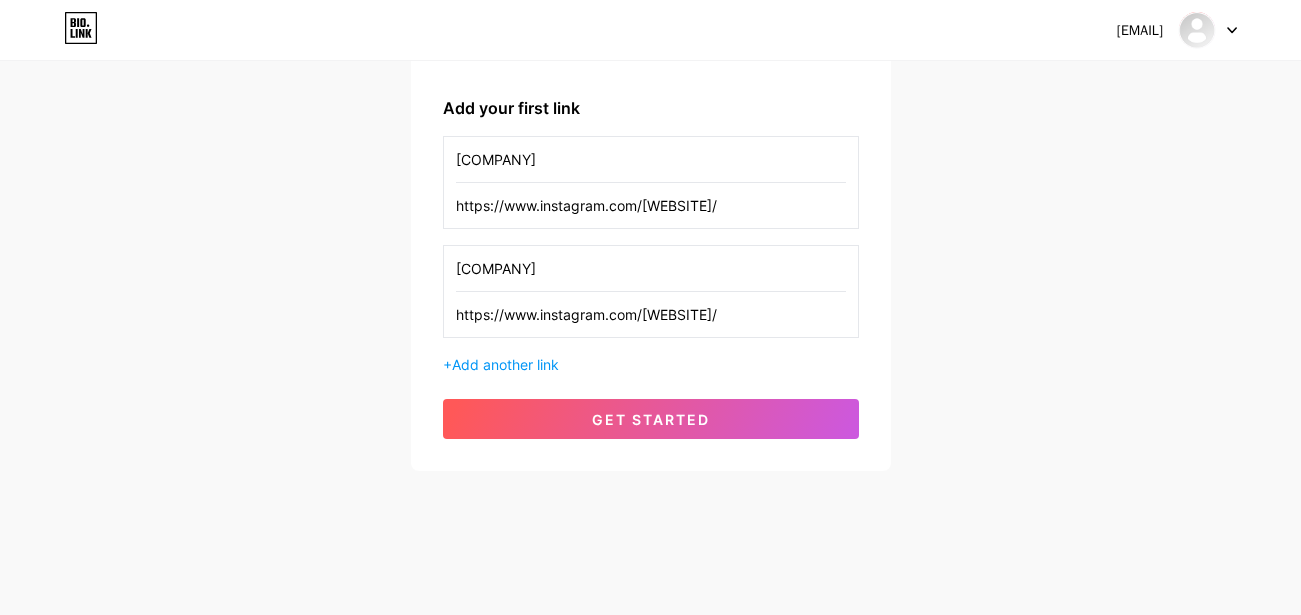 type on "[COMPANY]" 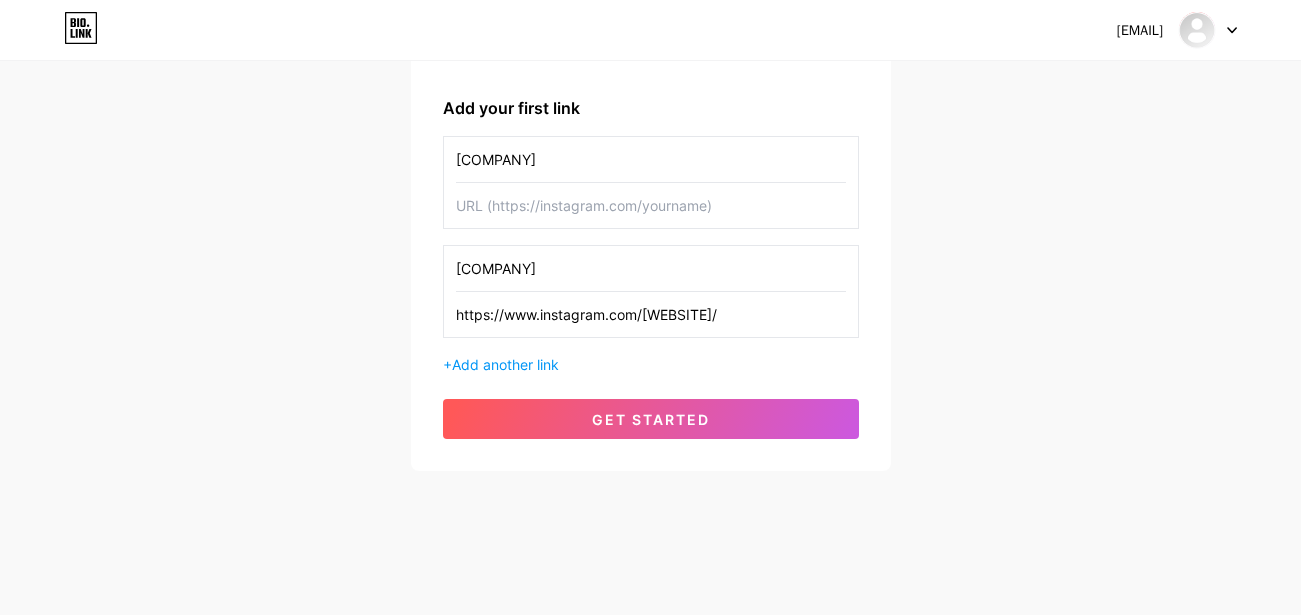 paste on "https://[WEBSITE].com/" 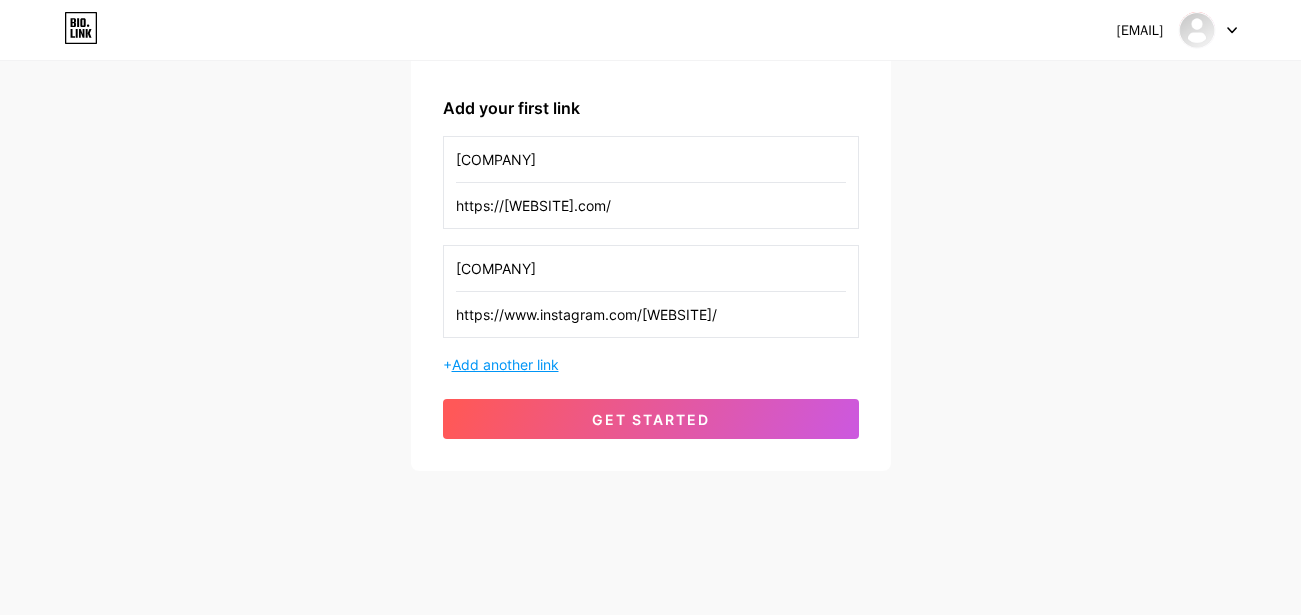 type on "https://[WEBSITE].com/" 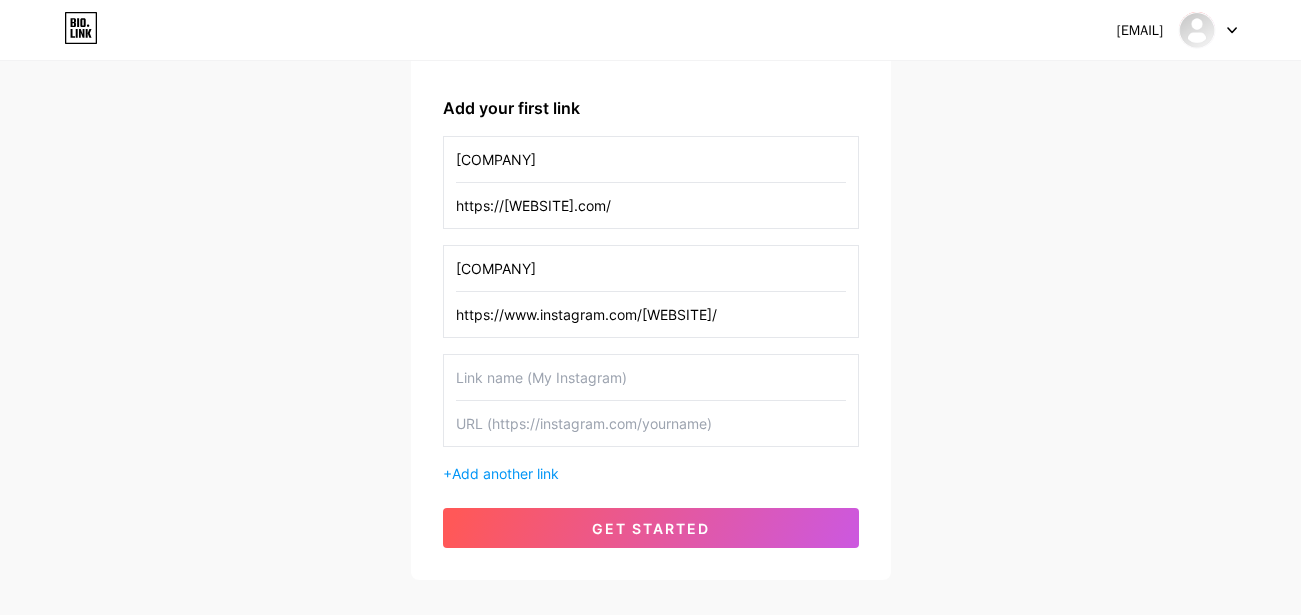 click at bounding box center (651, 377) 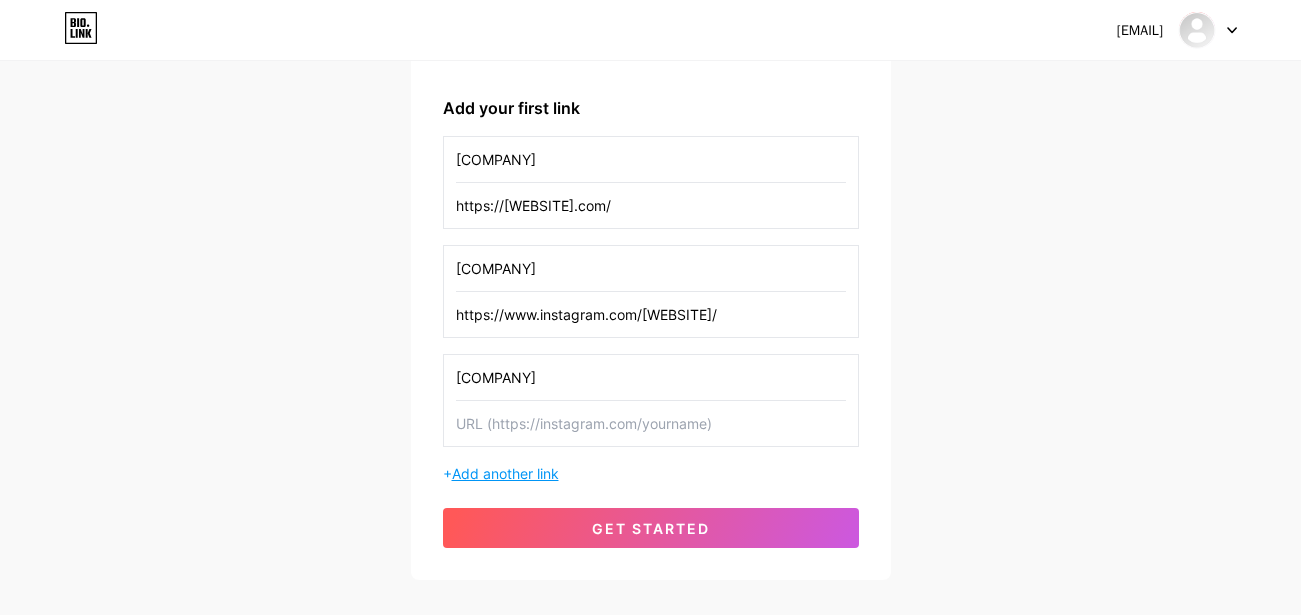 type on "[COMPANY]" 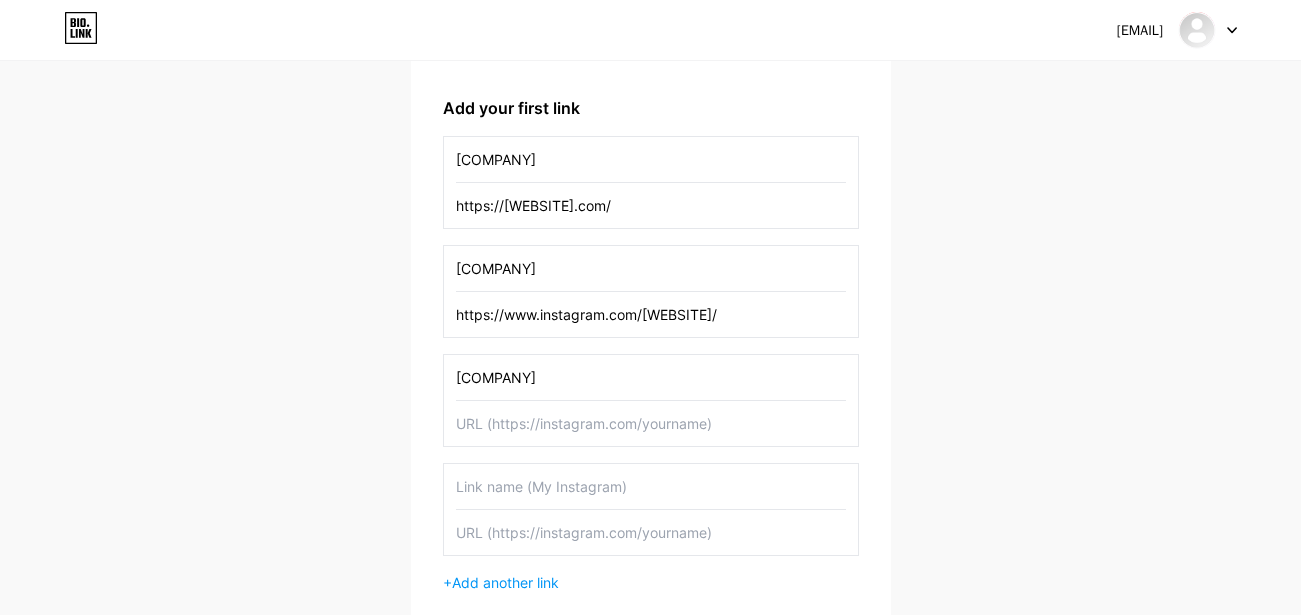 click at bounding box center [651, 486] 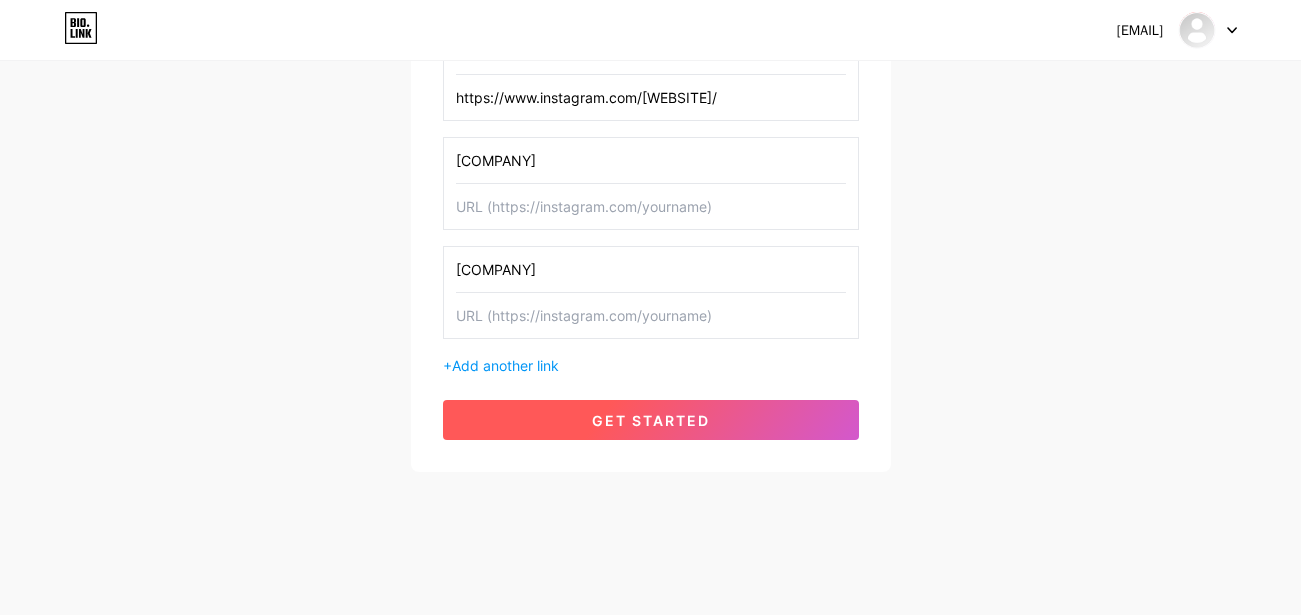 scroll, scrollTop: 505, scrollLeft: 0, axis: vertical 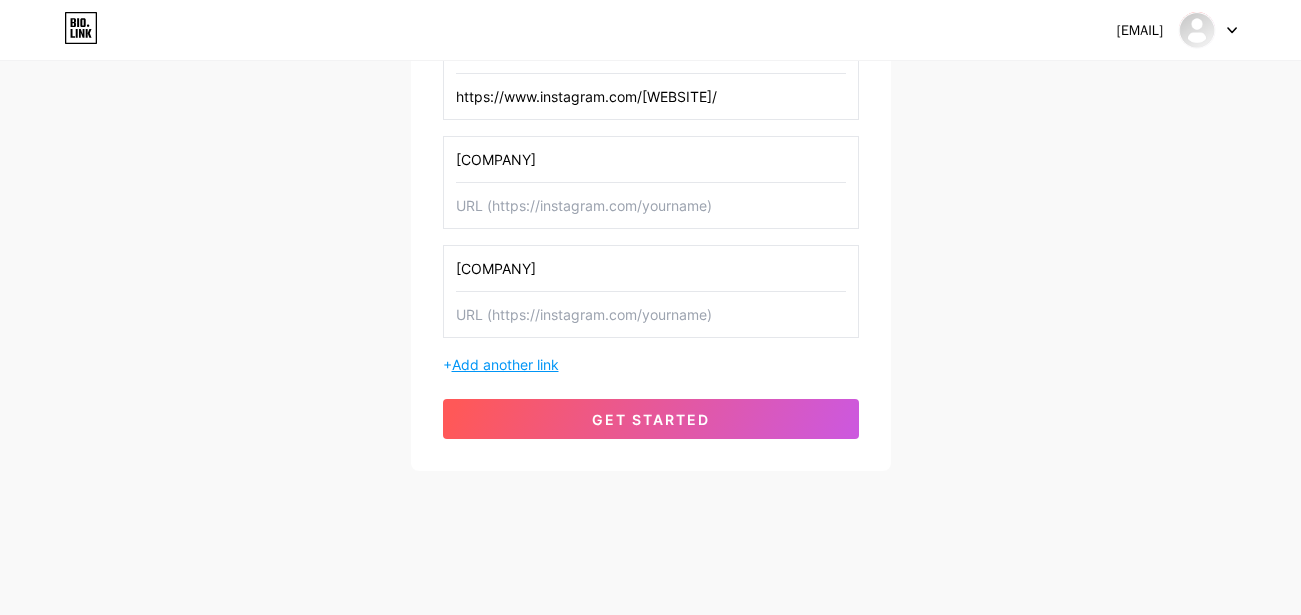 type on "[COMPANY]" 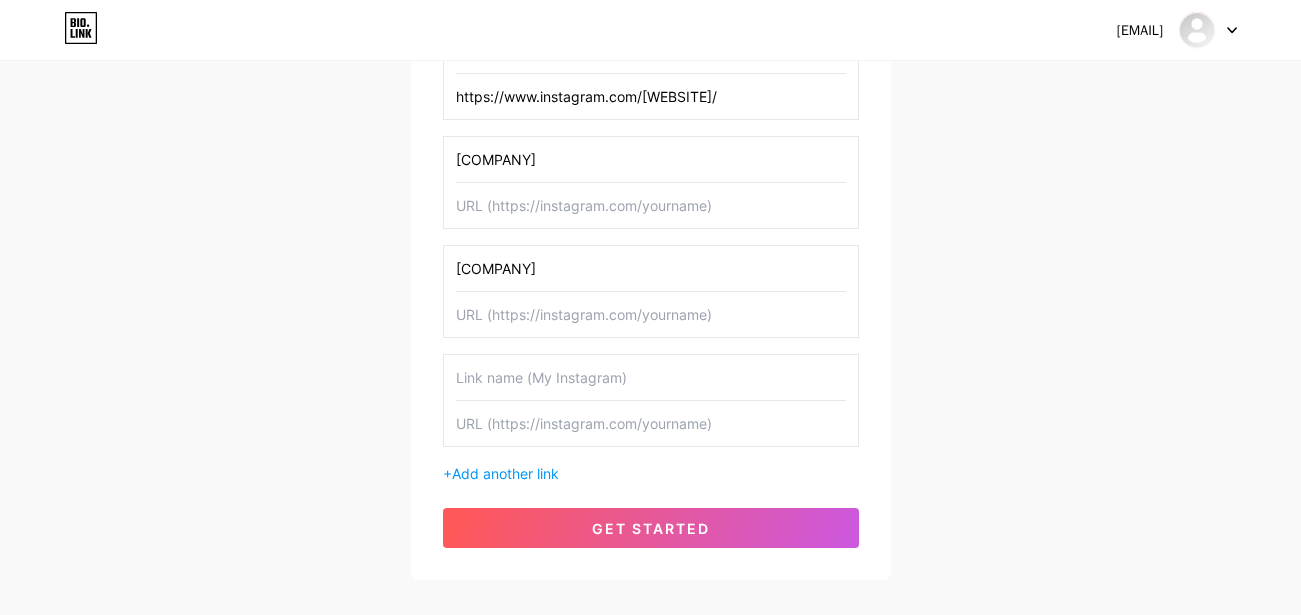 click at bounding box center (651, 377) 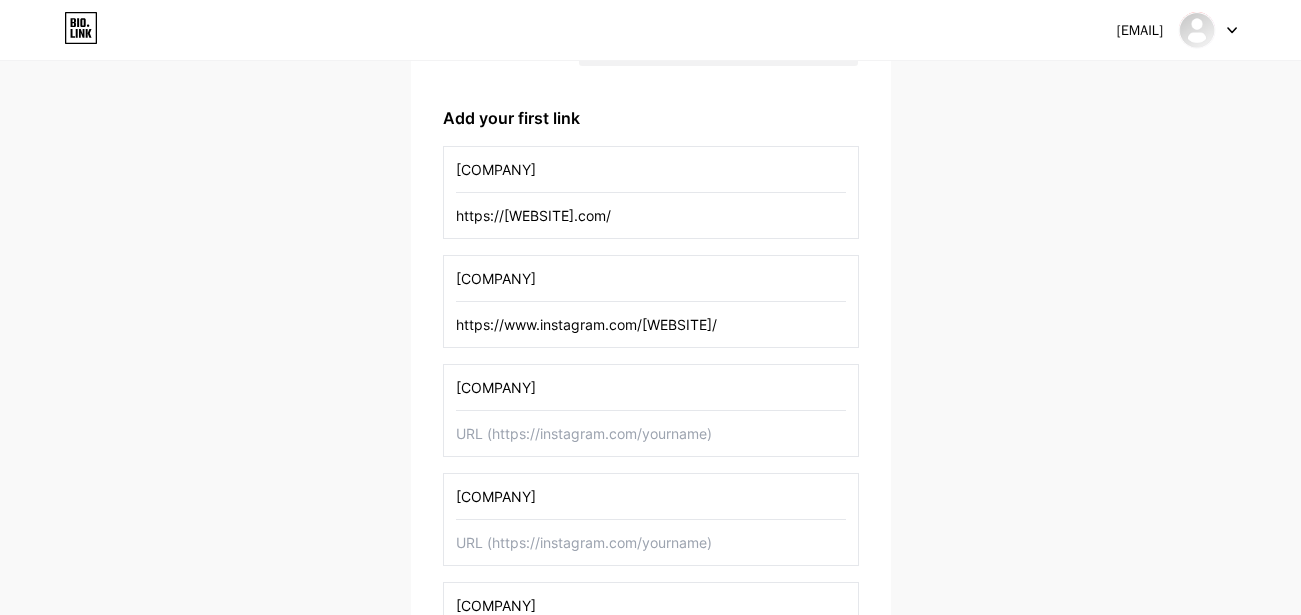 scroll, scrollTop: 265, scrollLeft: 0, axis: vertical 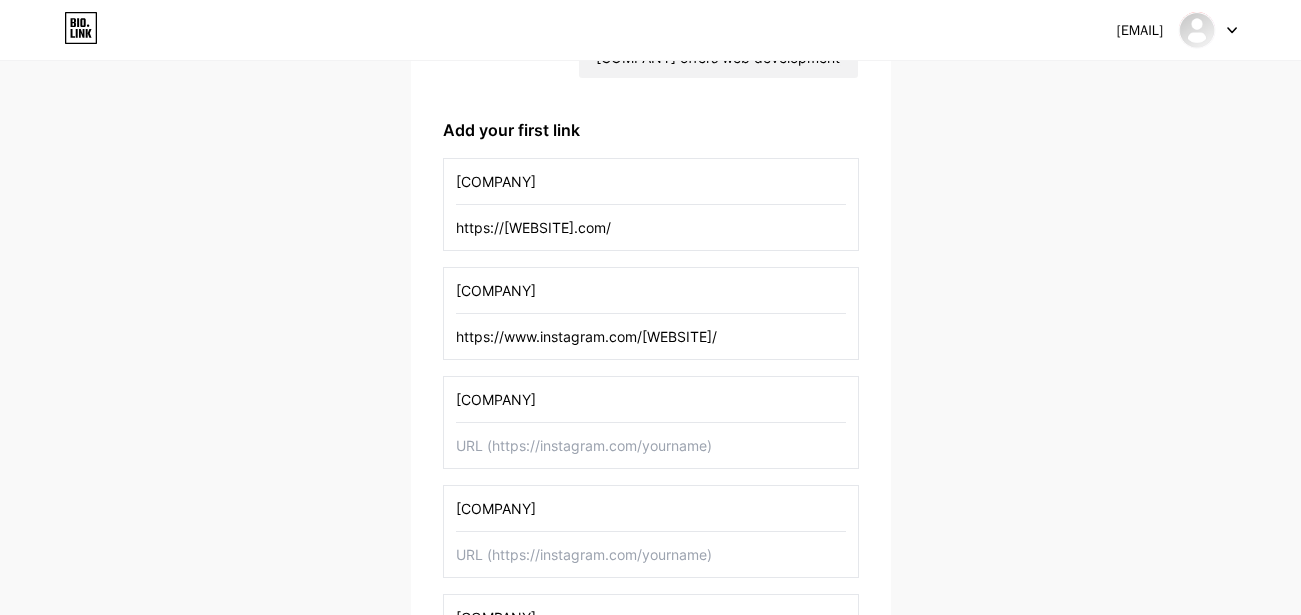 type on "[COMPANY]" 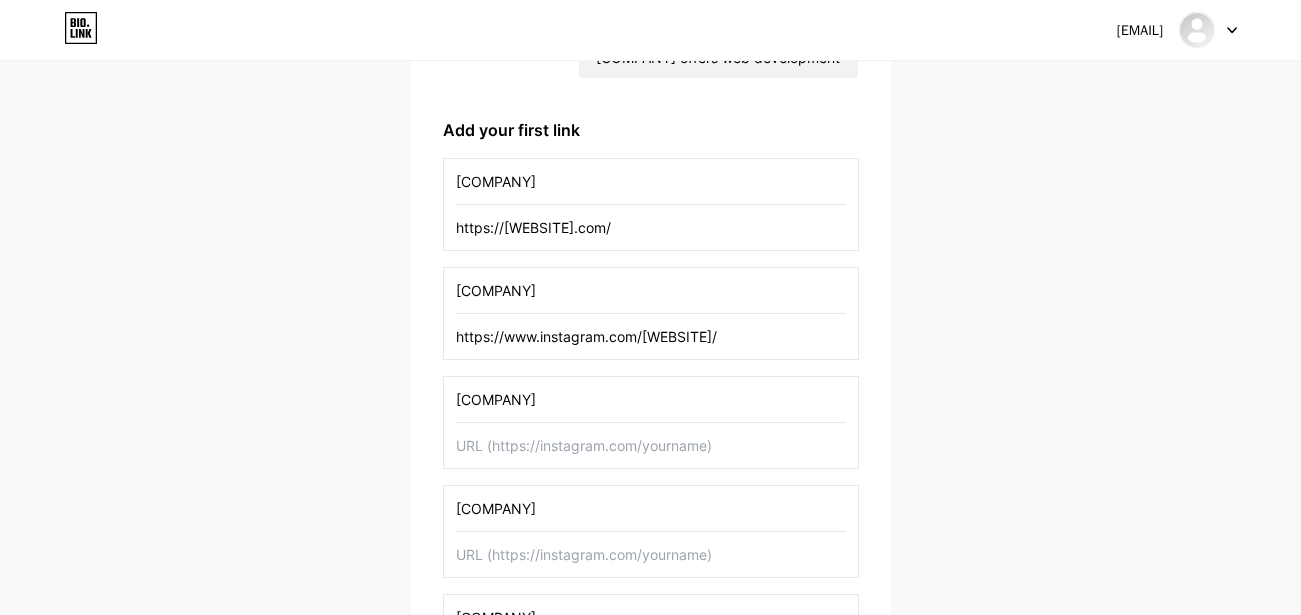 click at bounding box center [651, 445] 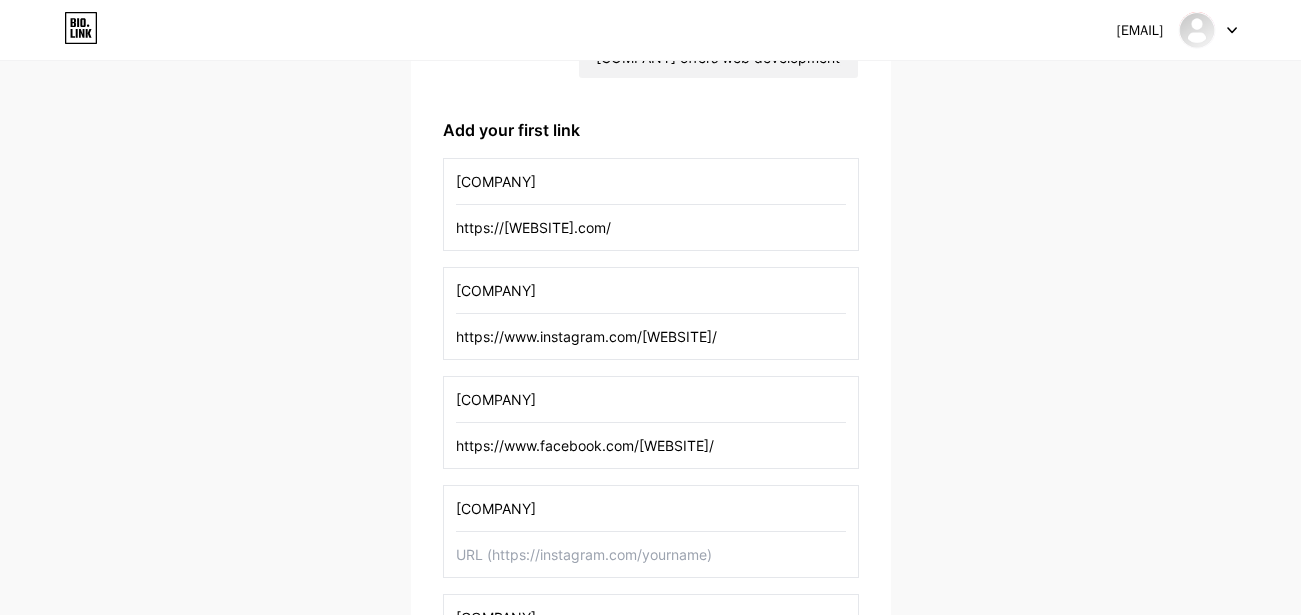type on "https://www.facebook.com/[WEBSITE]/" 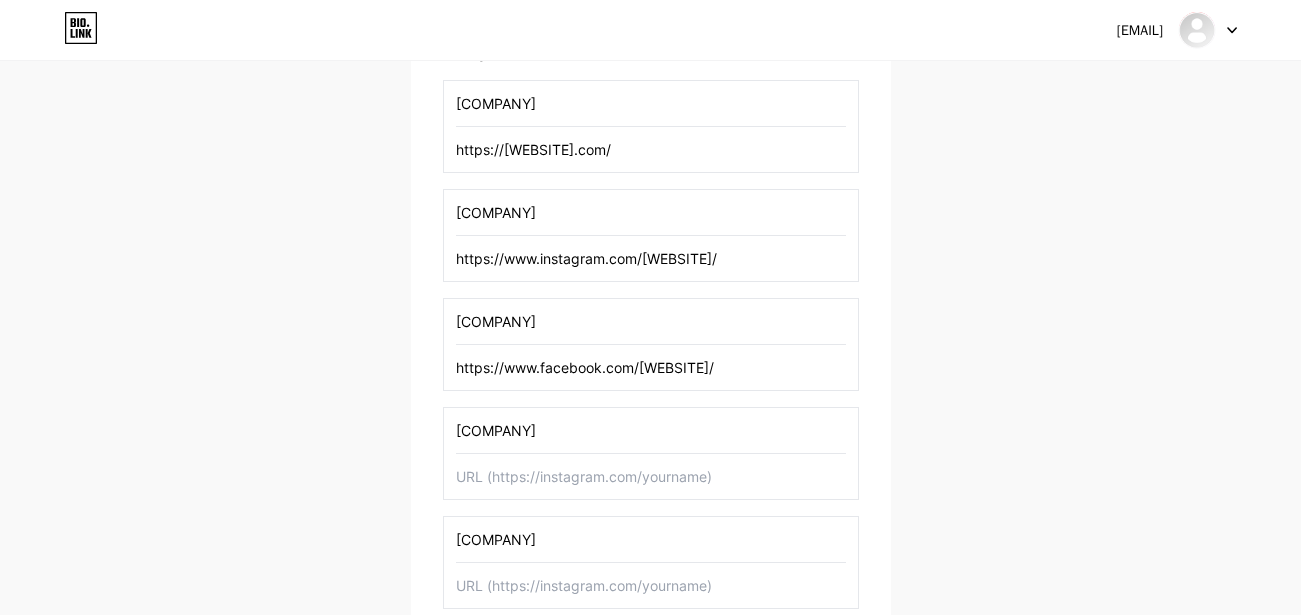 scroll, scrollTop: 385, scrollLeft: 0, axis: vertical 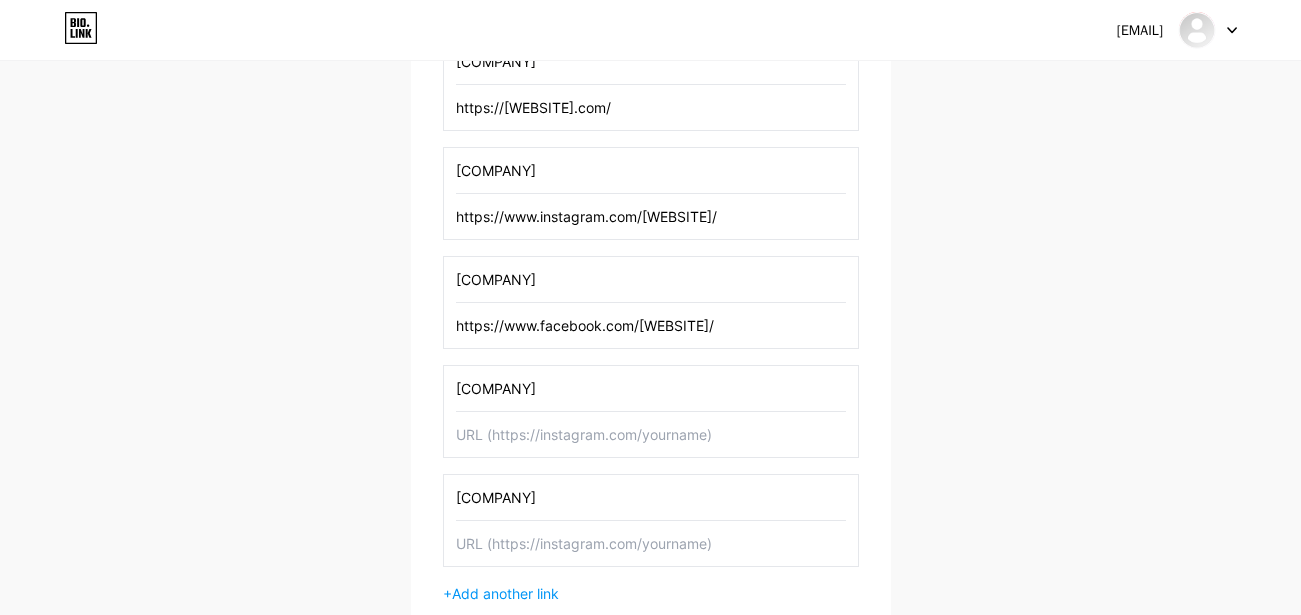 paste on "https://www.linkedin.com/company/[WEBSITE]/" 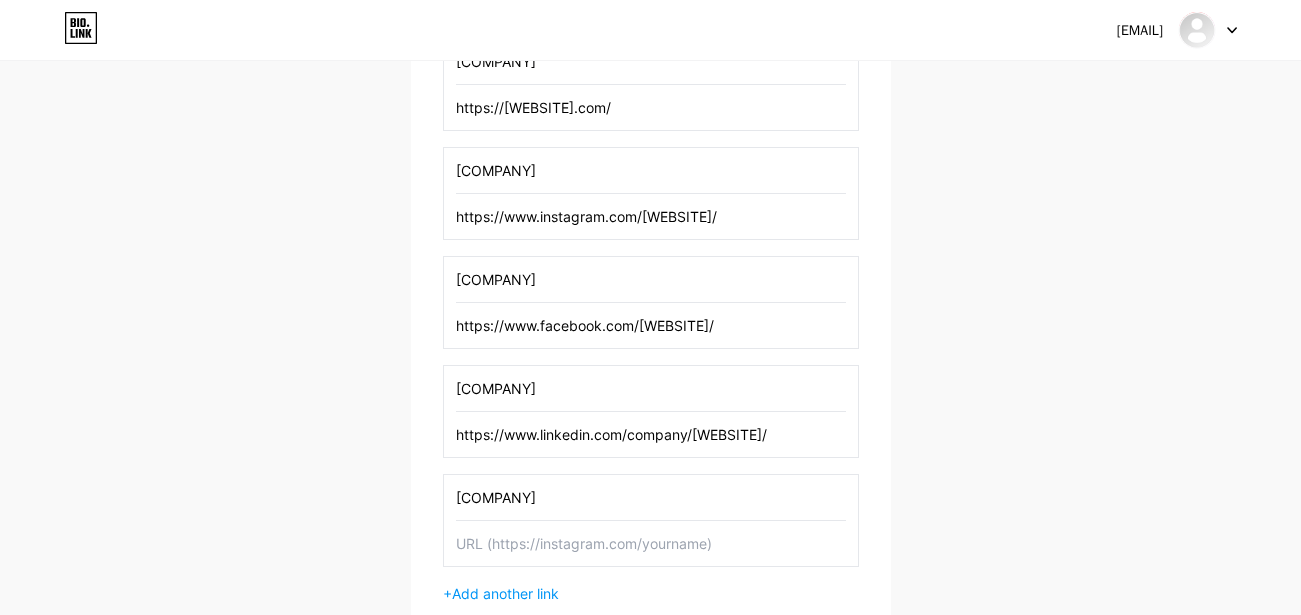 type on "https://www.linkedin.com/company/[WEBSITE]/" 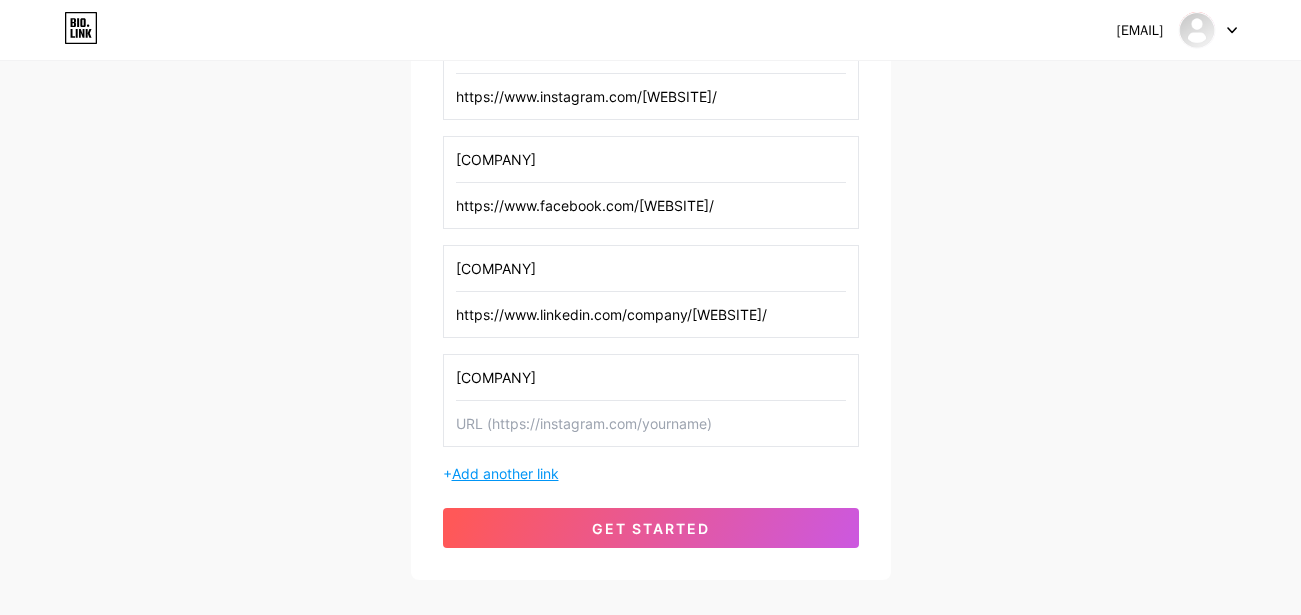 paste on "https://www.youtube.com/@[WEBSITE]/" 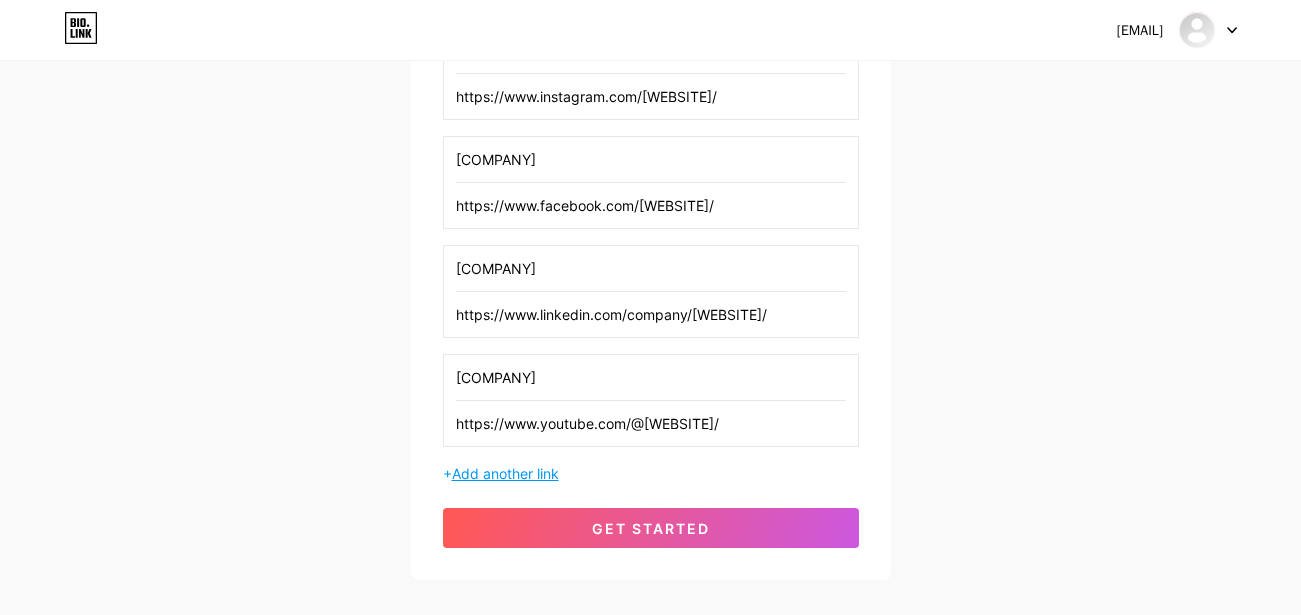 type on "https://www.youtube.com/@[WEBSITE]/" 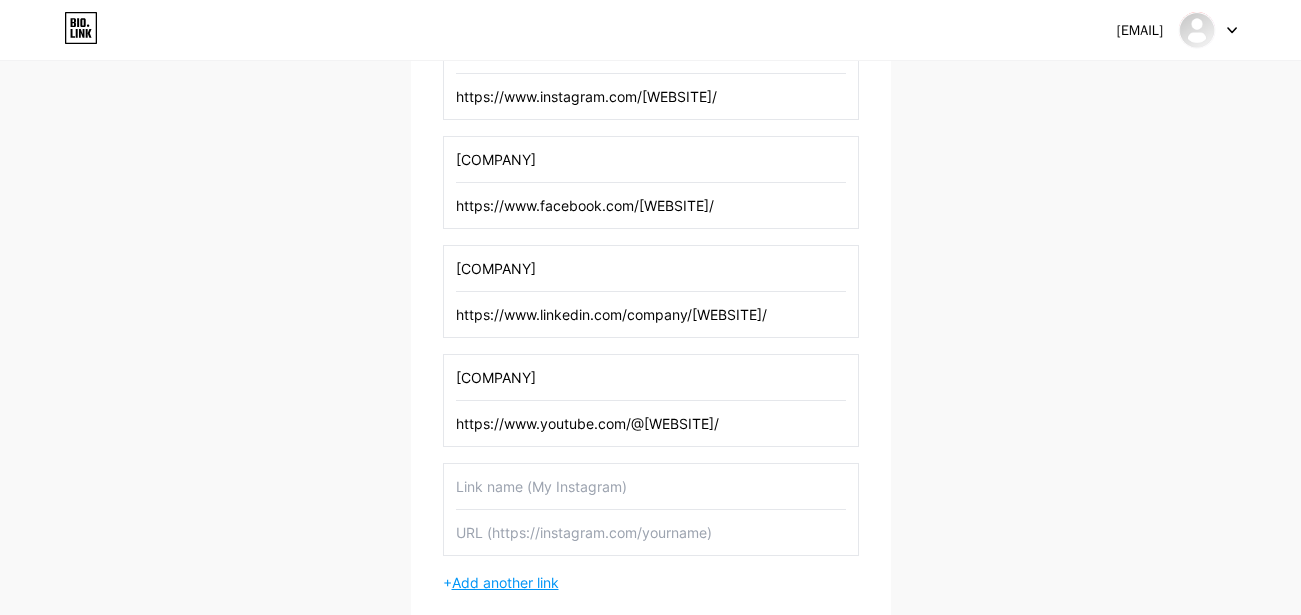click on "Add another link" at bounding box center (505, 582) 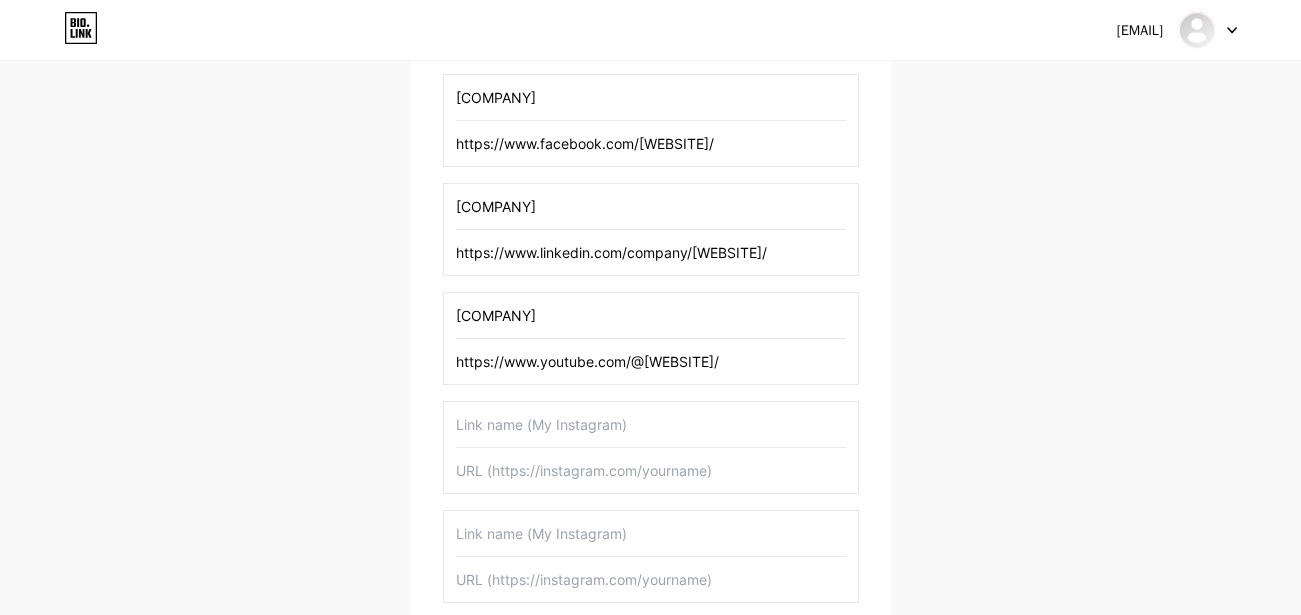 scroll, scrollTop: 625, scrollLeft: 0, axis: vertical 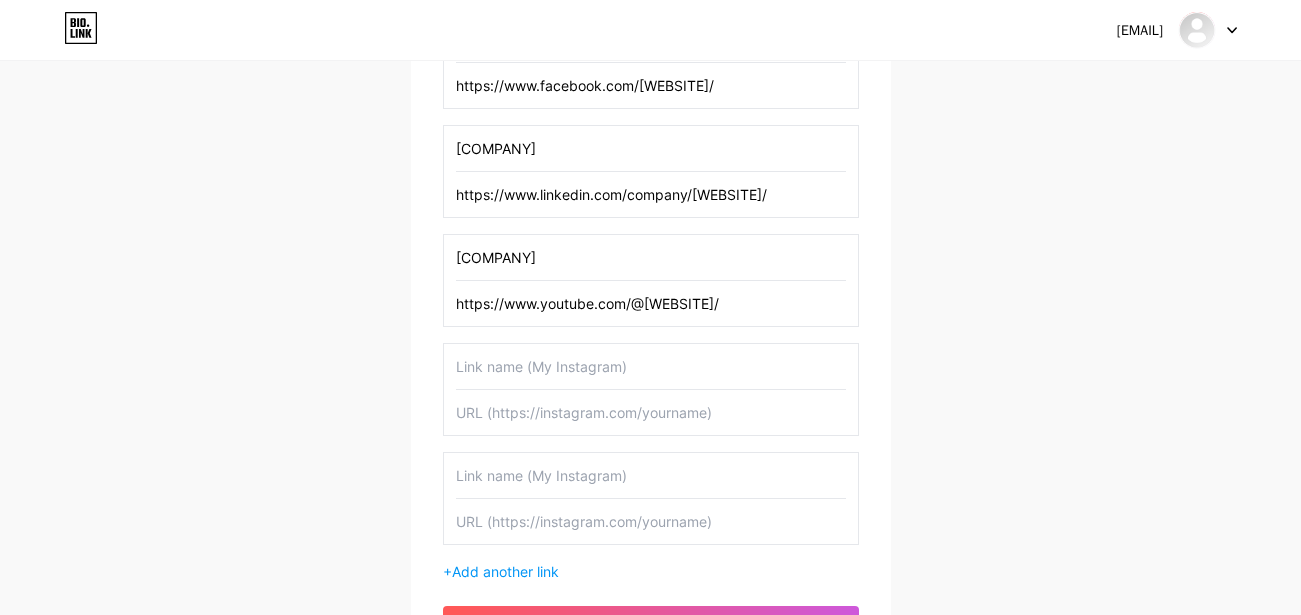 click at bounding box center (651, 412) 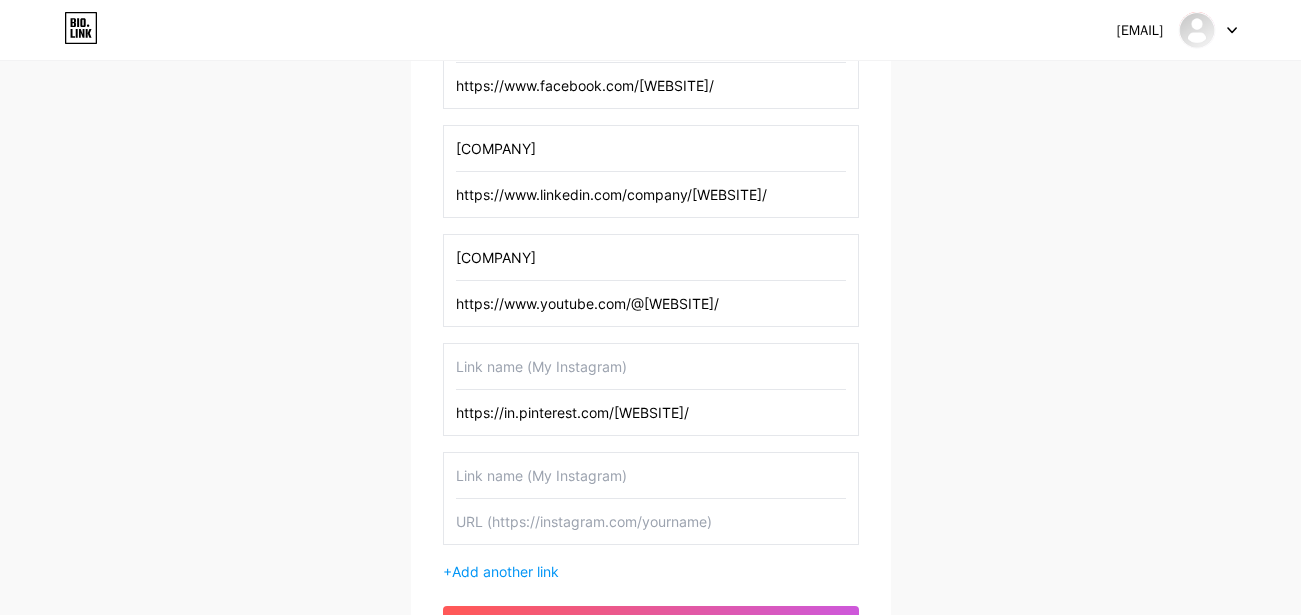 type on "https://in.pinterest.com/[WEBSITE]/" 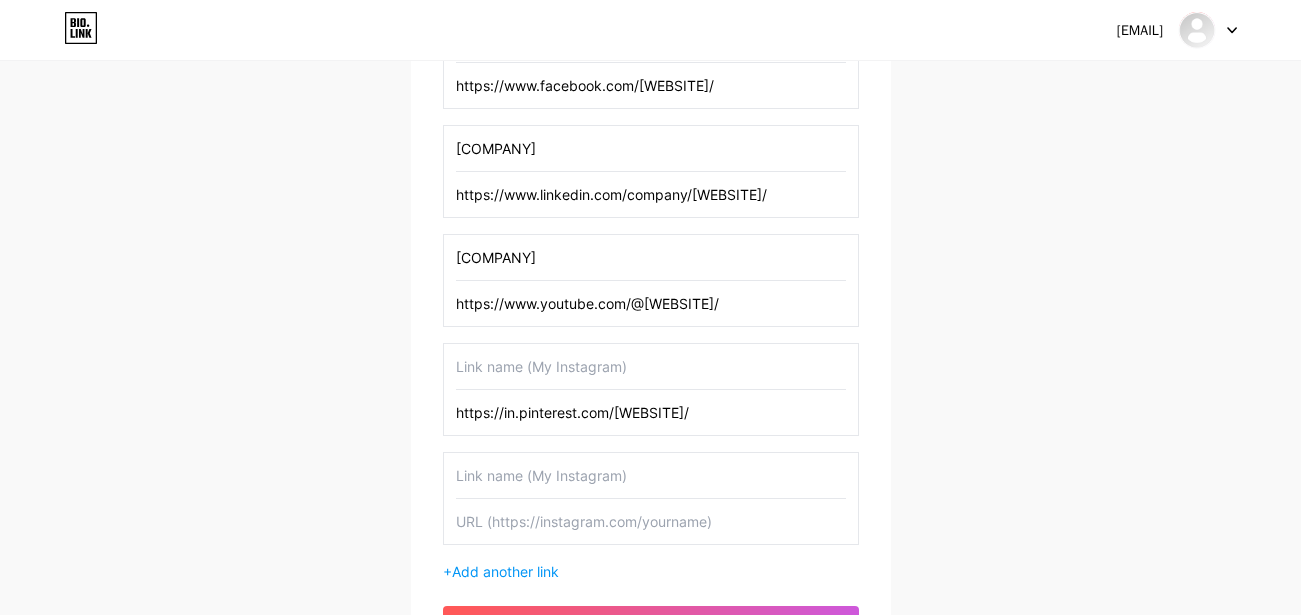 click at bounding box center [651, 366] 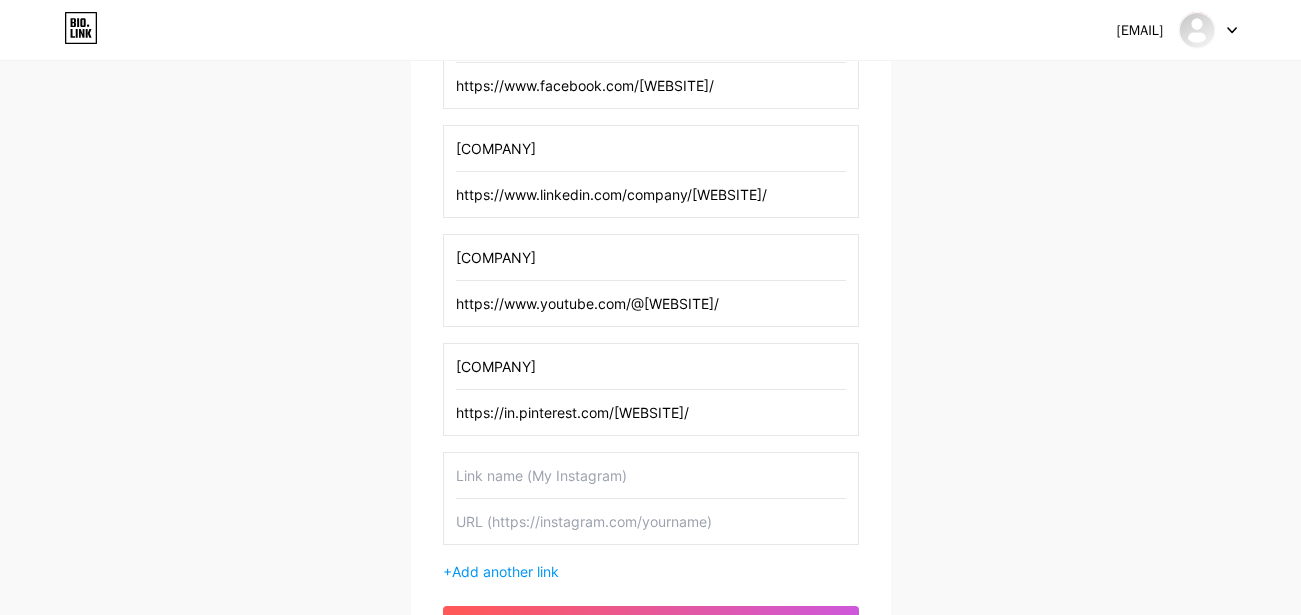 click at bounding box center (651, 475) 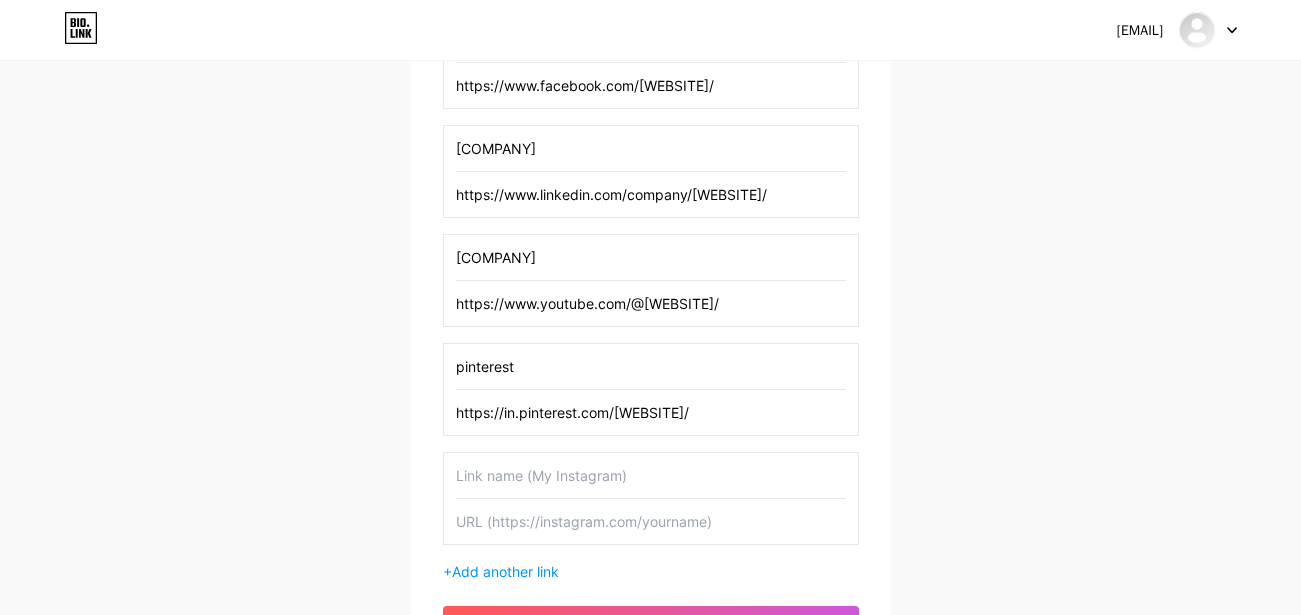 type on "pinterest" 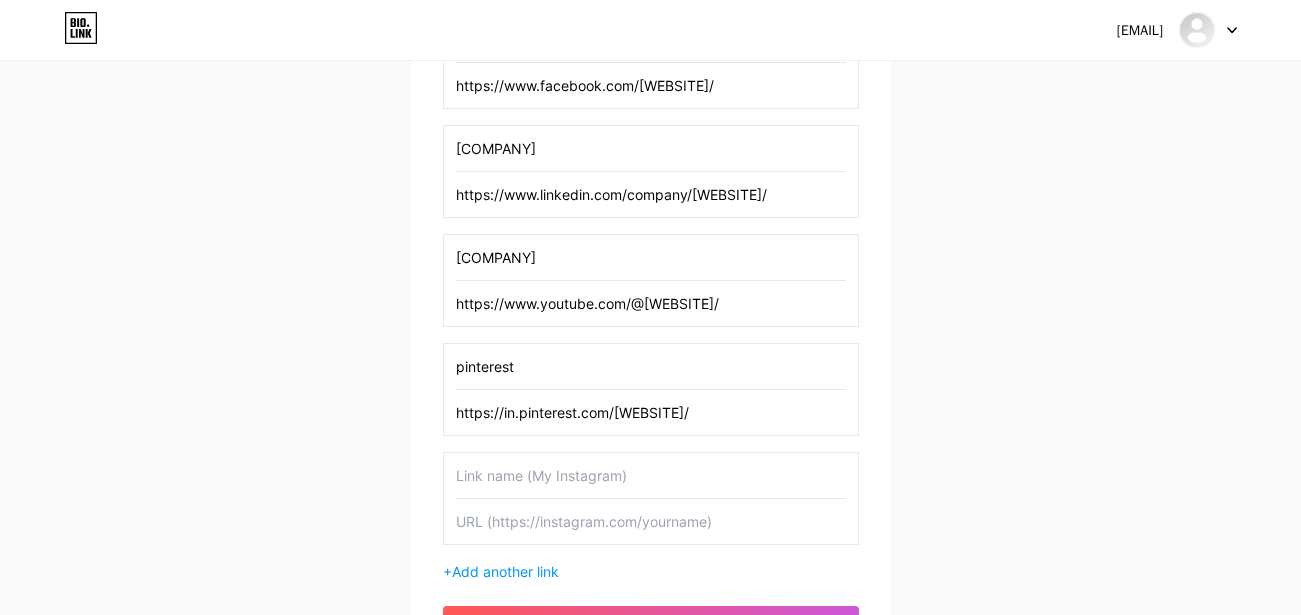 click on "https://www.youtube.com/@[WEBSITE]/" at bounding box center [651, 303] 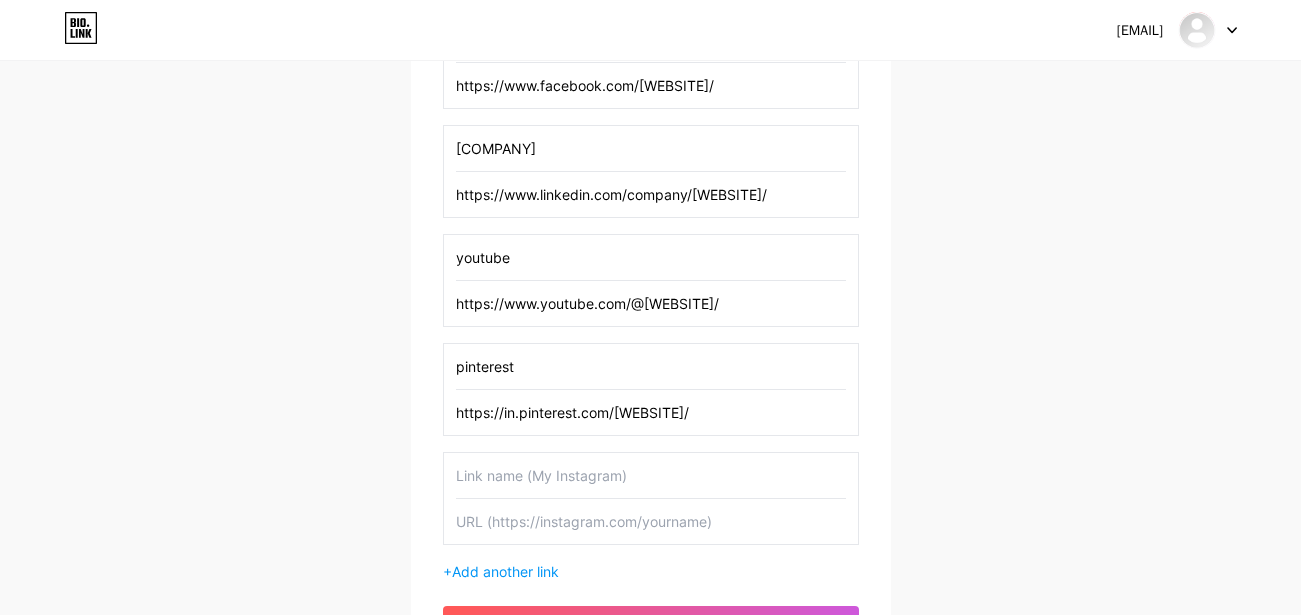 type on "youtube" 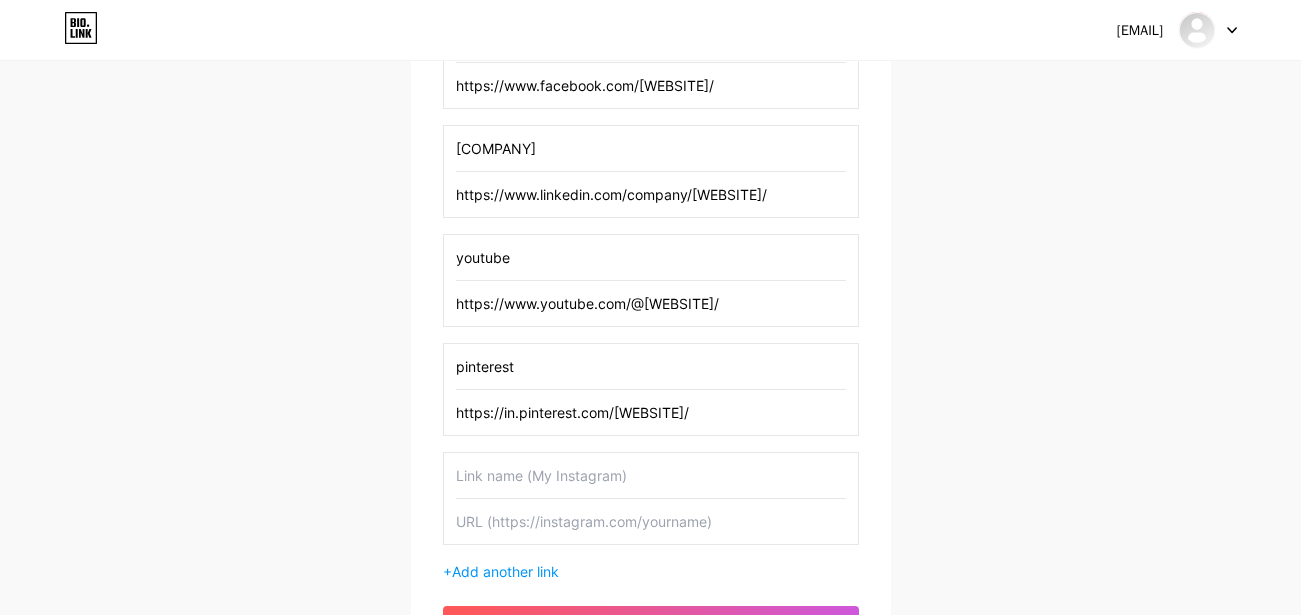 click on "https://www.linkedin.com/company/[WEBSITE]/" at bounding box center [651, 194] 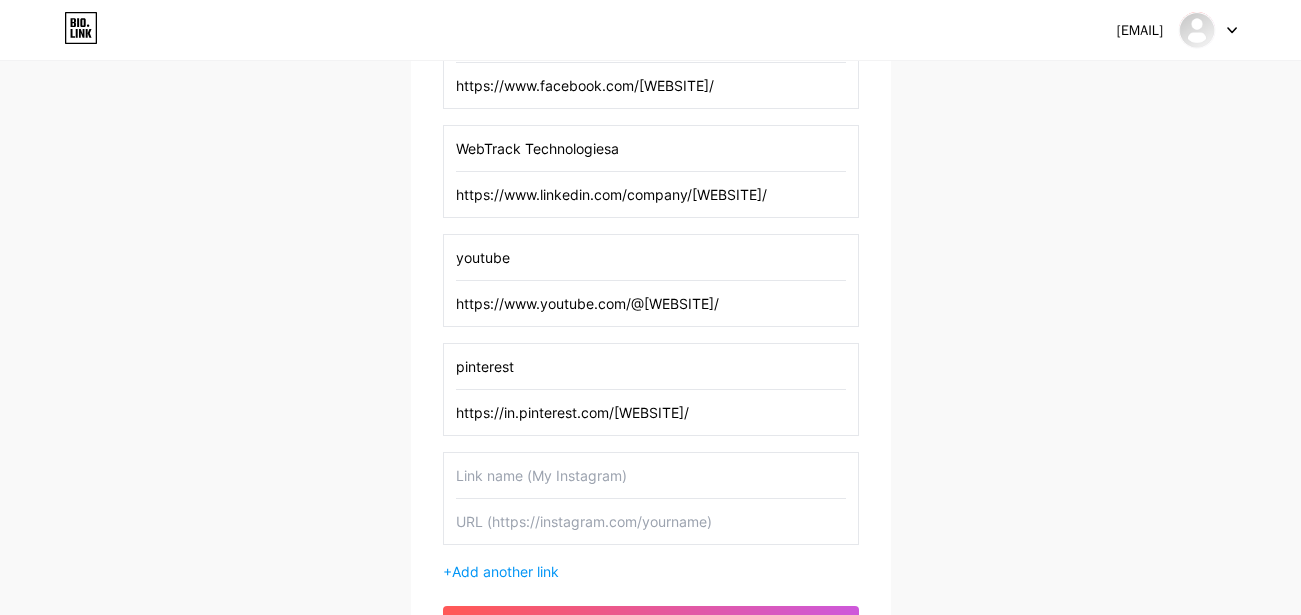 paste on "linkedin" 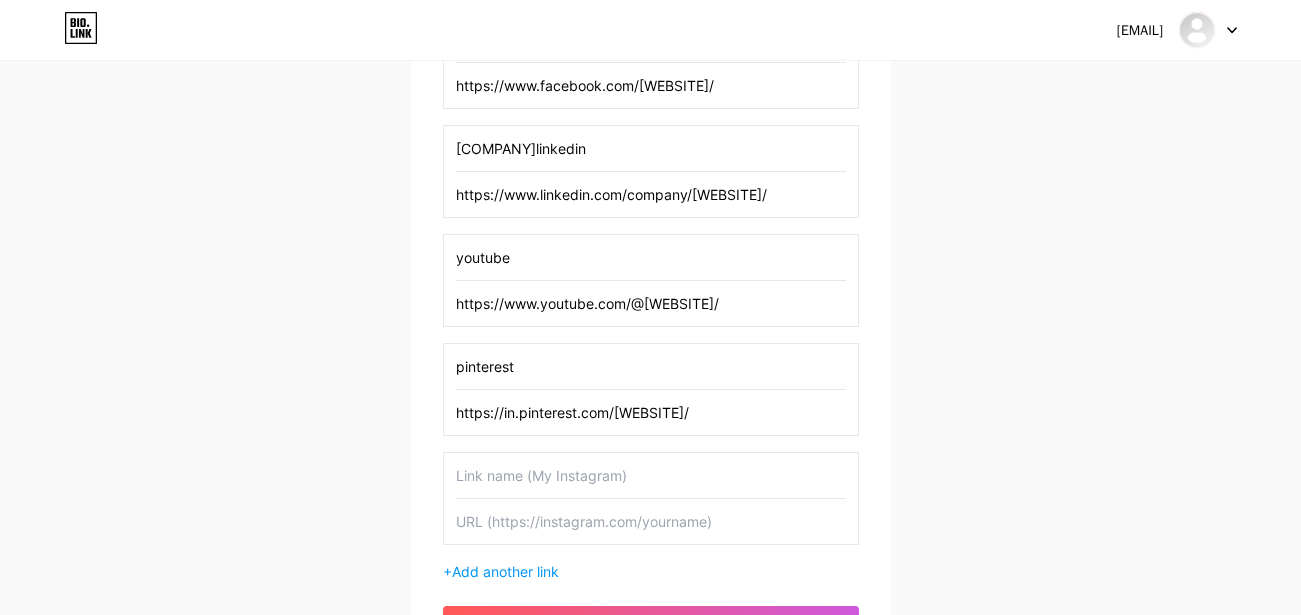 paste 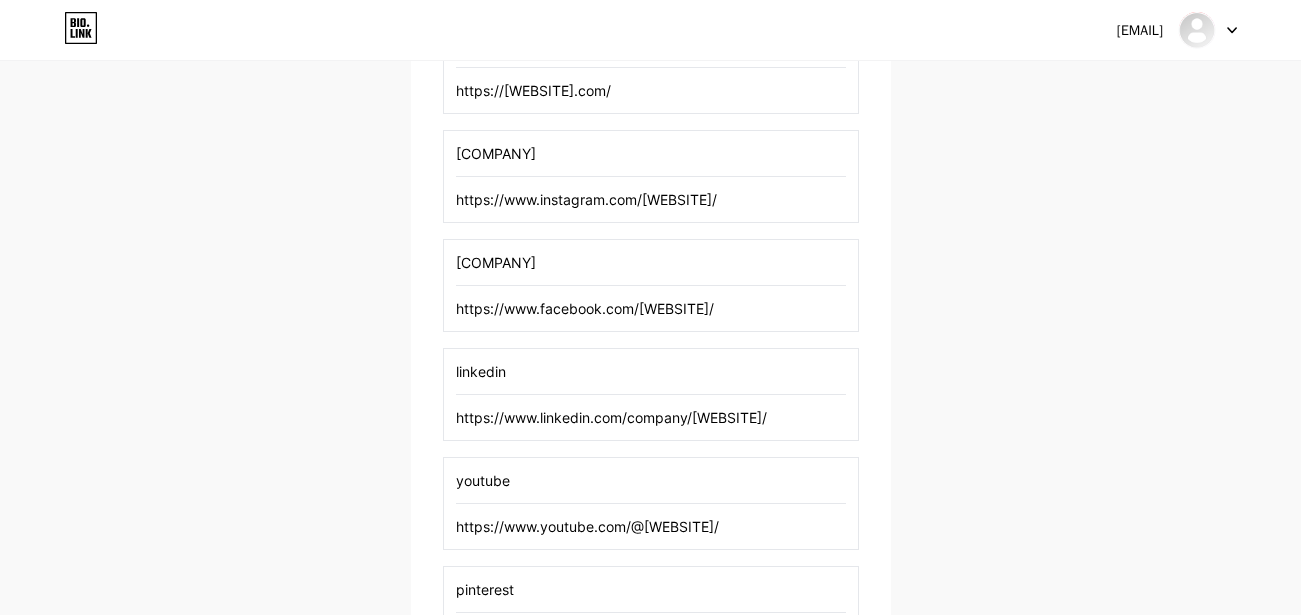 scroll, scrollTop: 385, scrollLeft: 0, axis: vertical 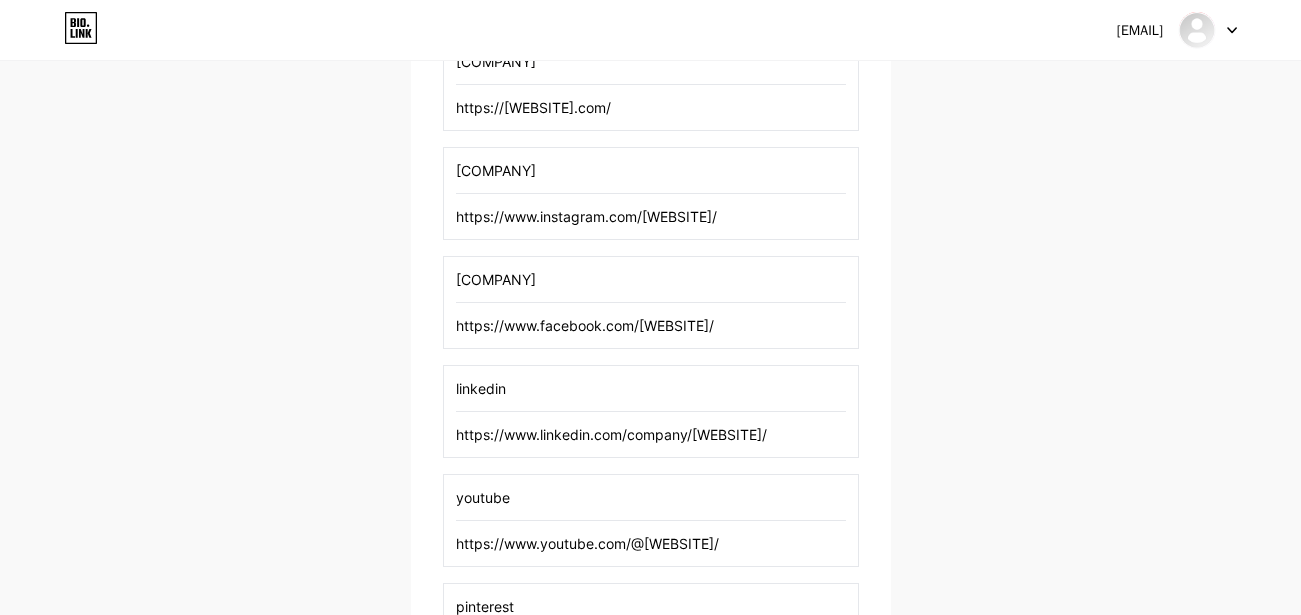 type on "linkedin" 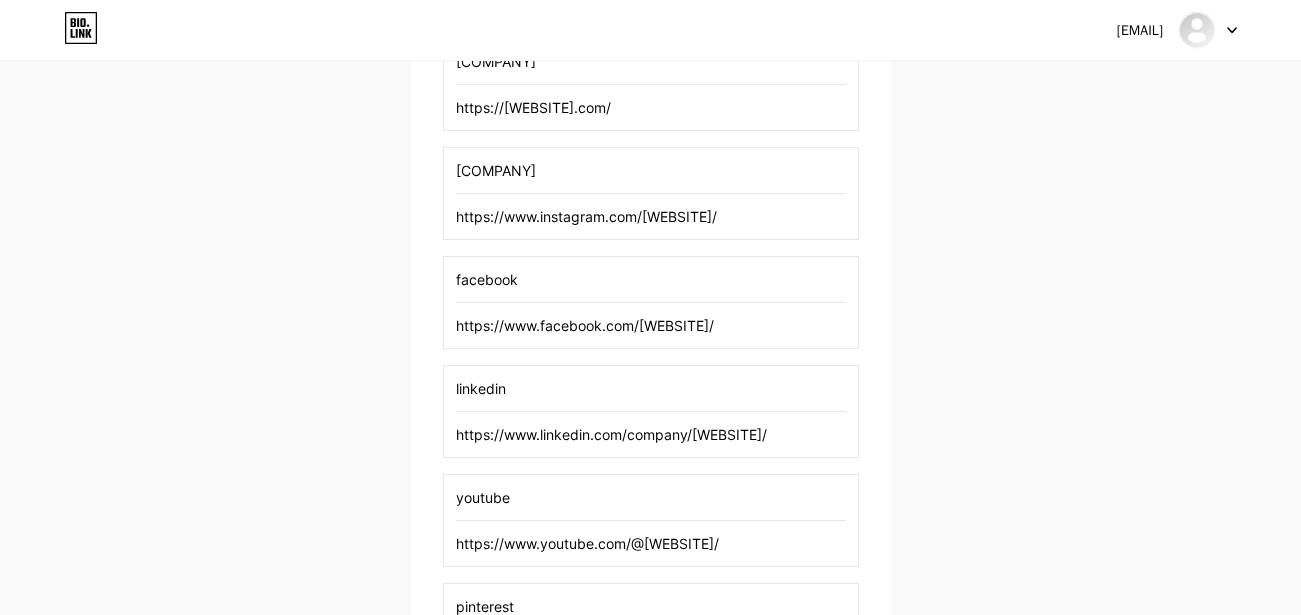 type on "facebook" 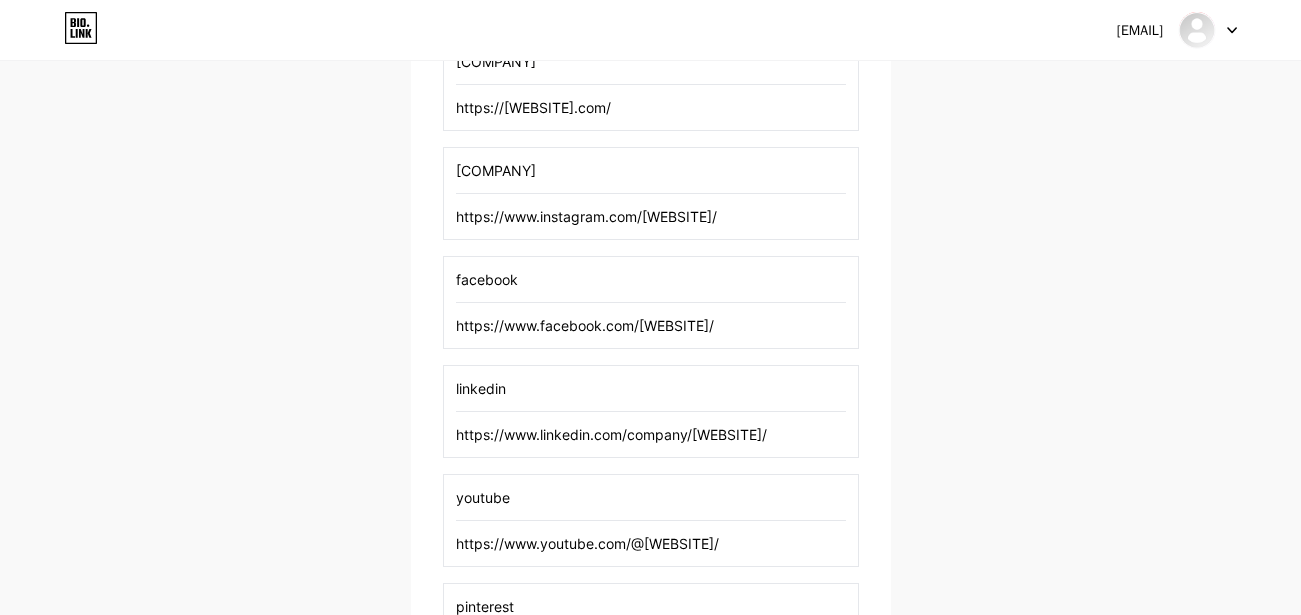 click on "https://www.instagram.com/[WEBSITE]/" at bounding box center [651, 216] 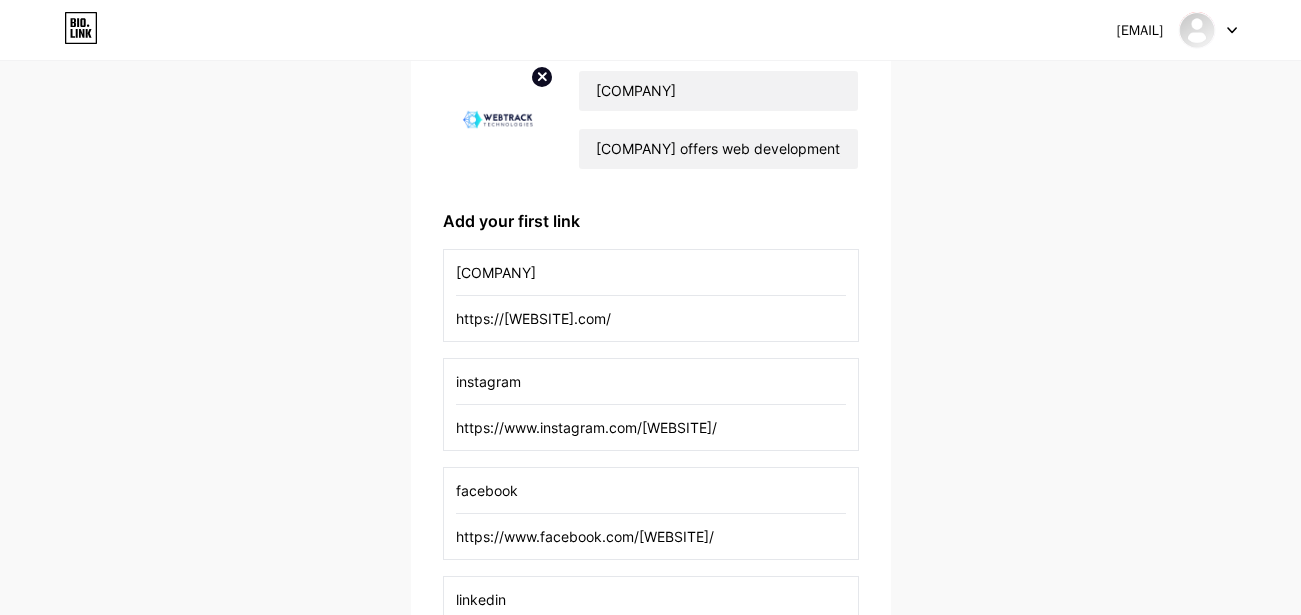 scroll, scrollTop: 145, scrollLeft: 0, axis: vertical 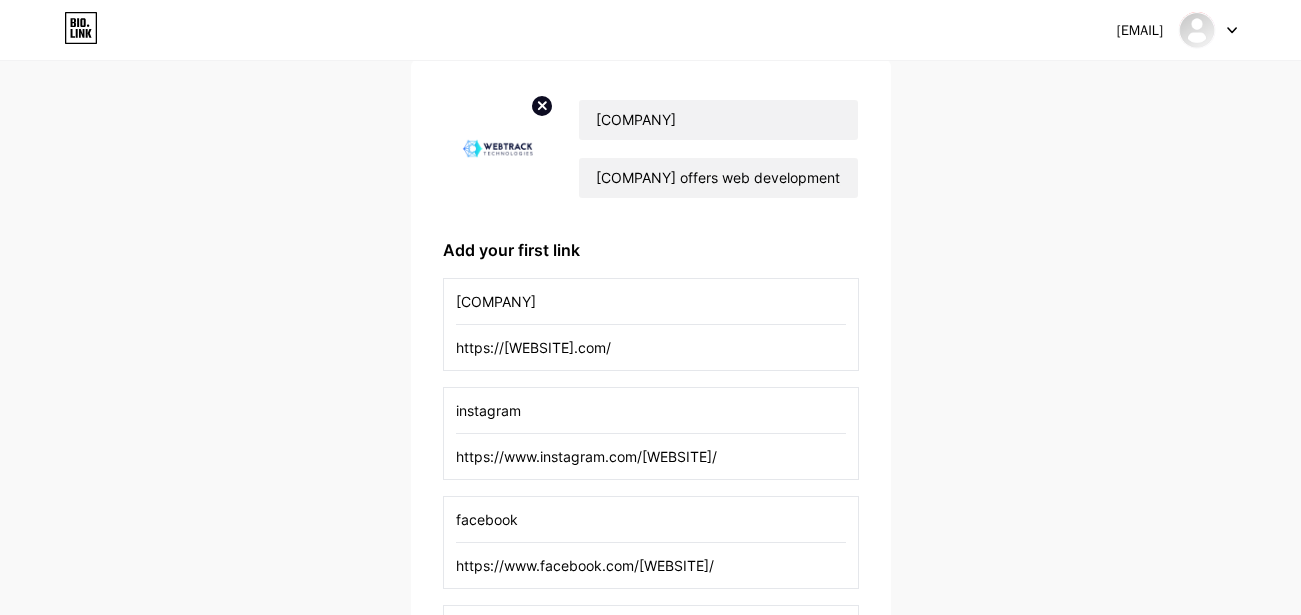 type on "instagram" 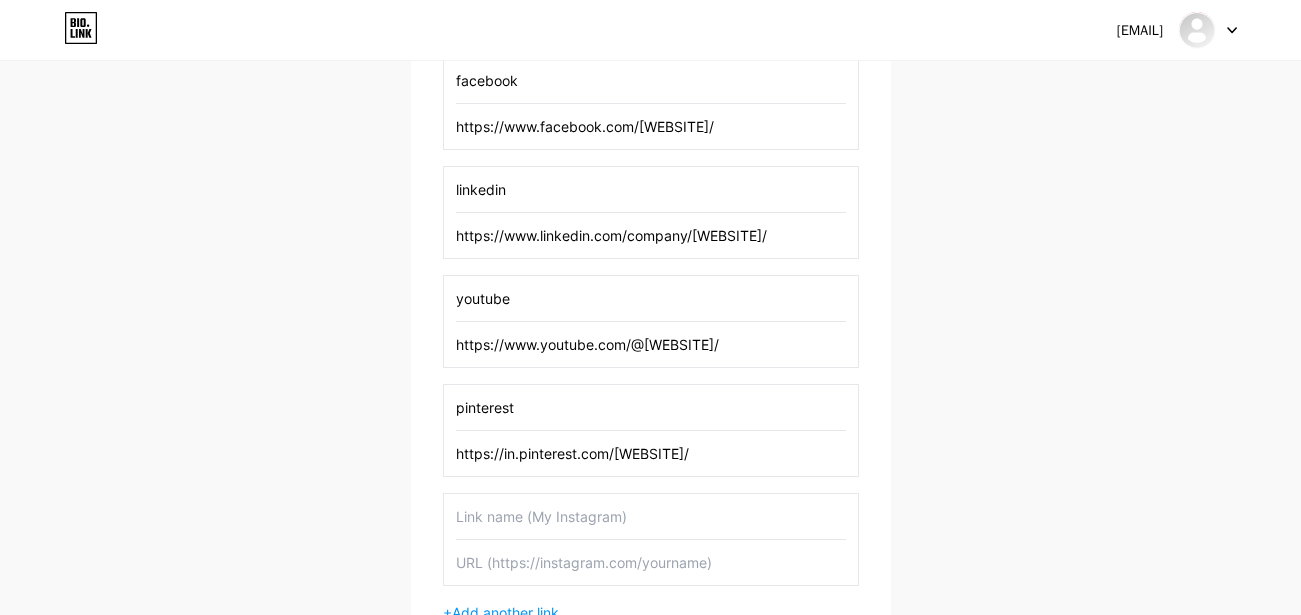 scroll, scrollTop: 745, scrollLeft: 0, axis: vertical 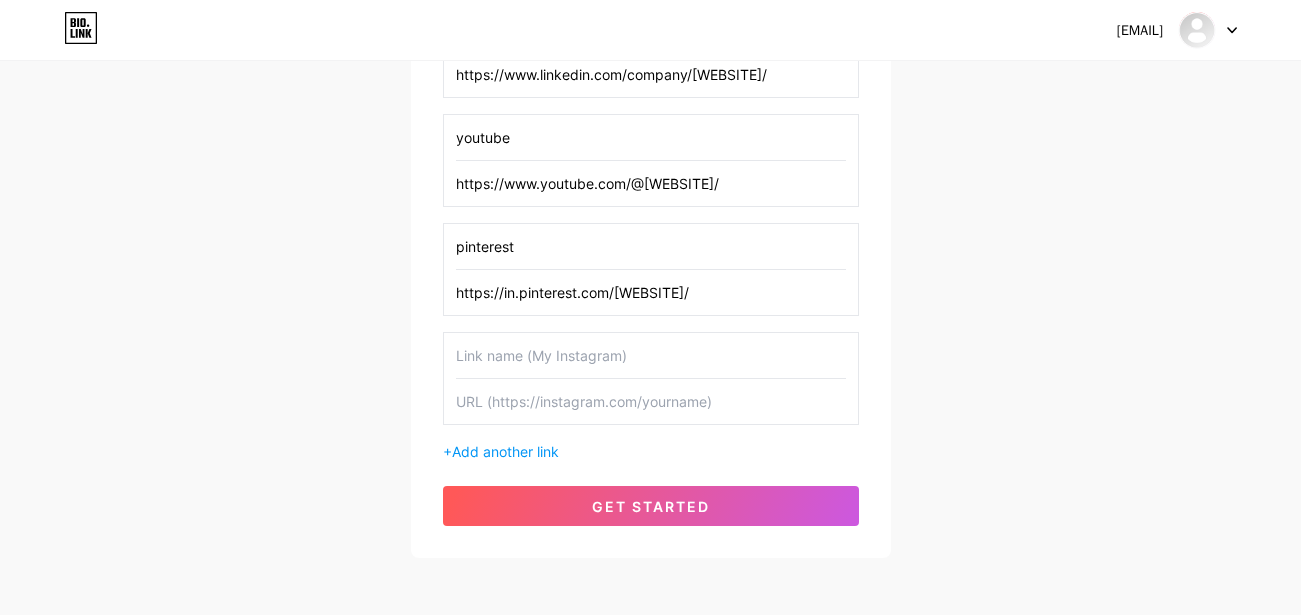 type on "Website" 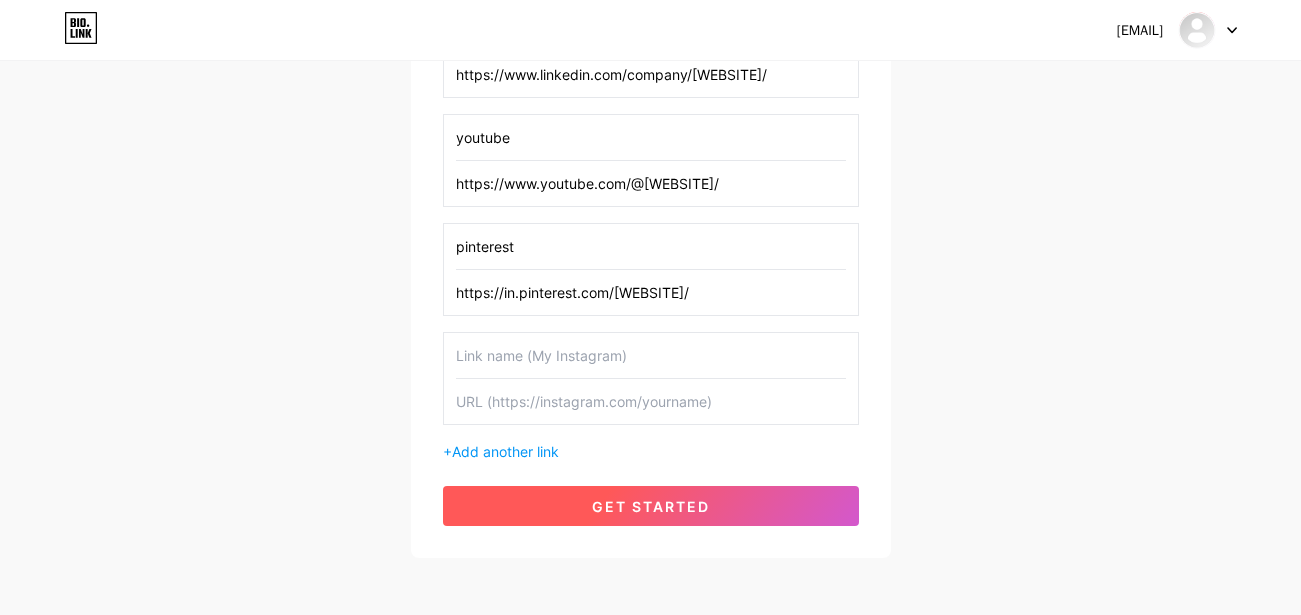 click on "get started" at bounding box center [651, 506] 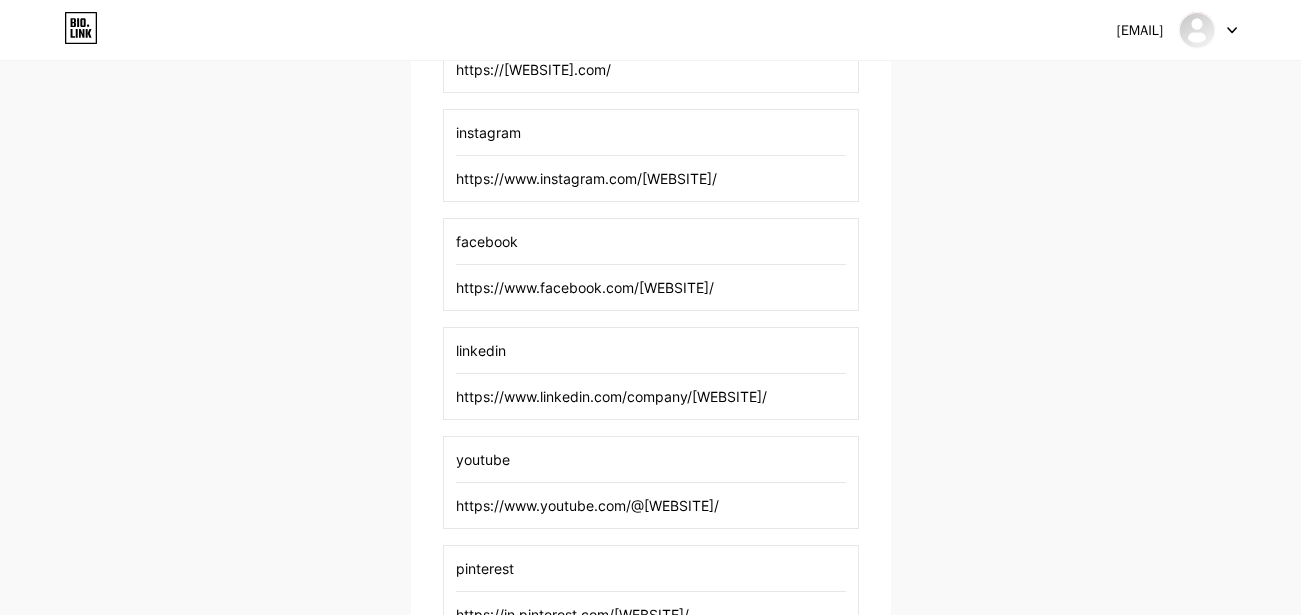 scroll, scrollTop: 363, scrollLeft: 0, axis: vertical 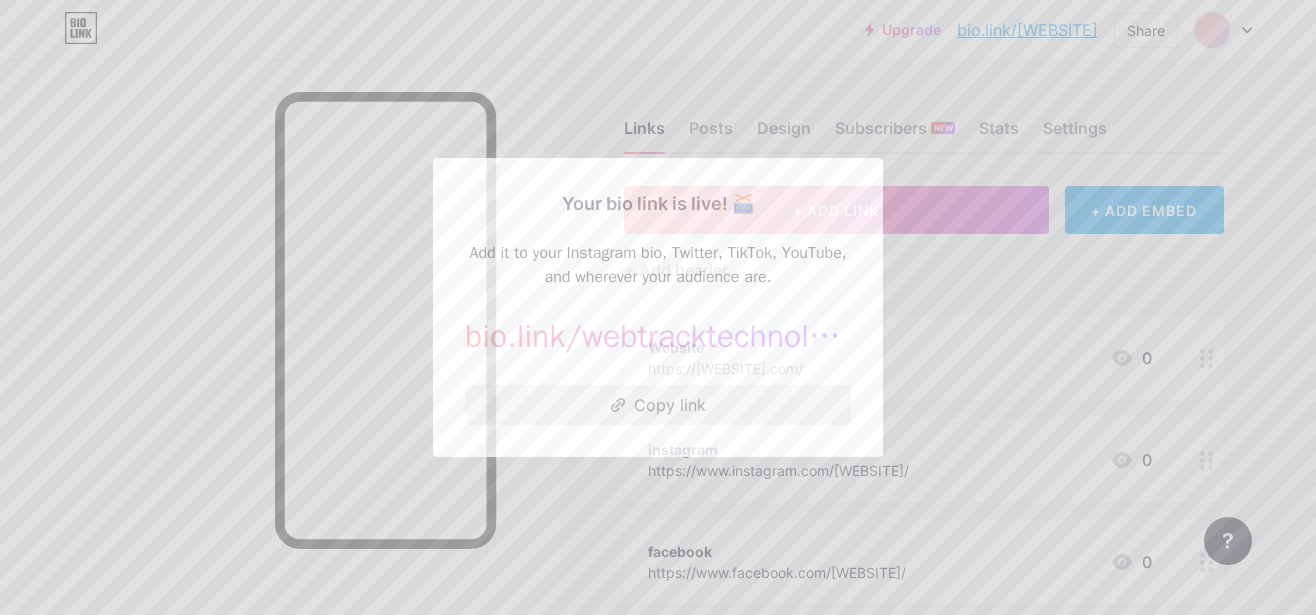 click on "Copy link" at bounding box center (658, 405) 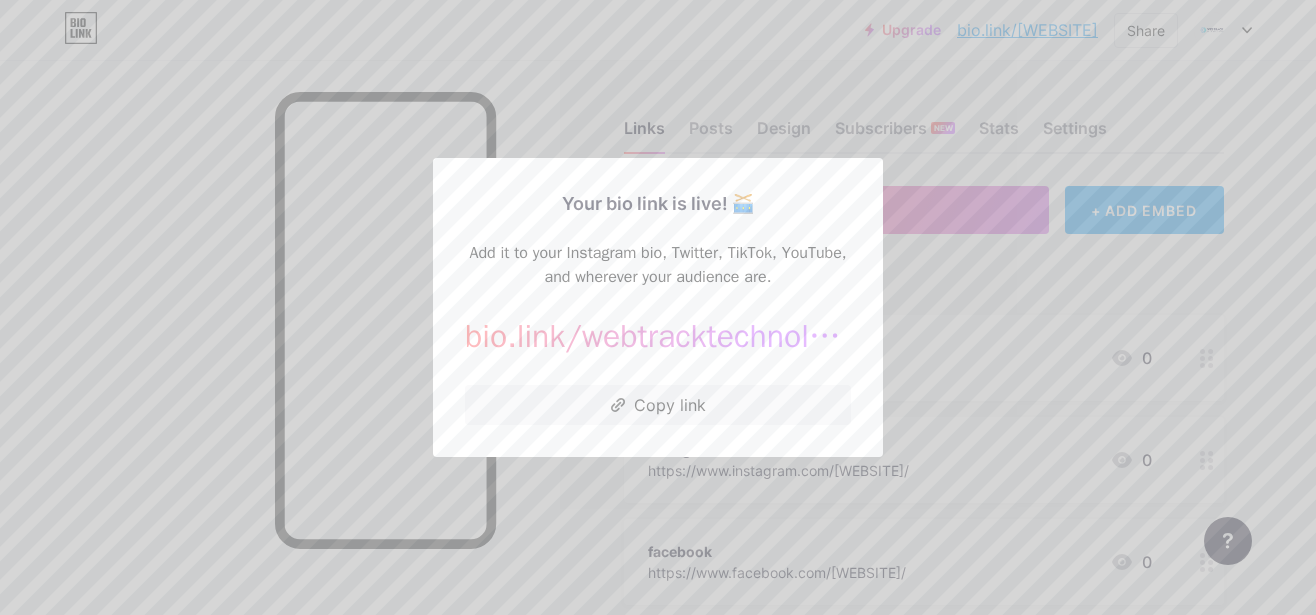 click at bounding box center (658, 307) 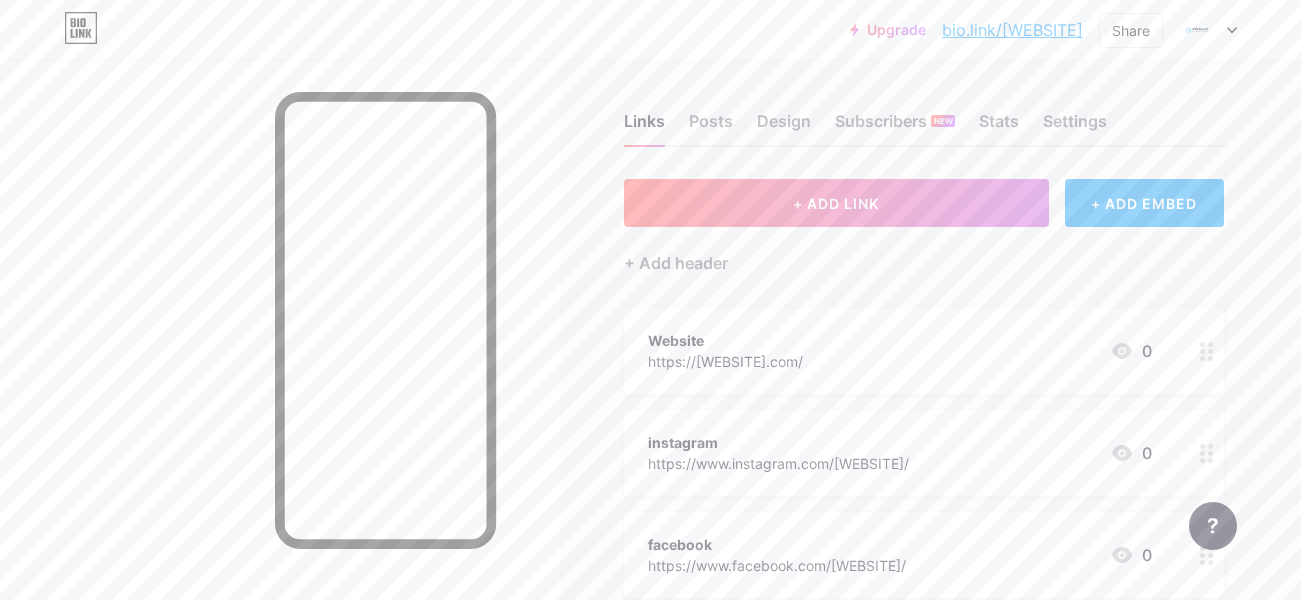 scroll, scrollTop: 0, scrollLeft: 0, axis: both 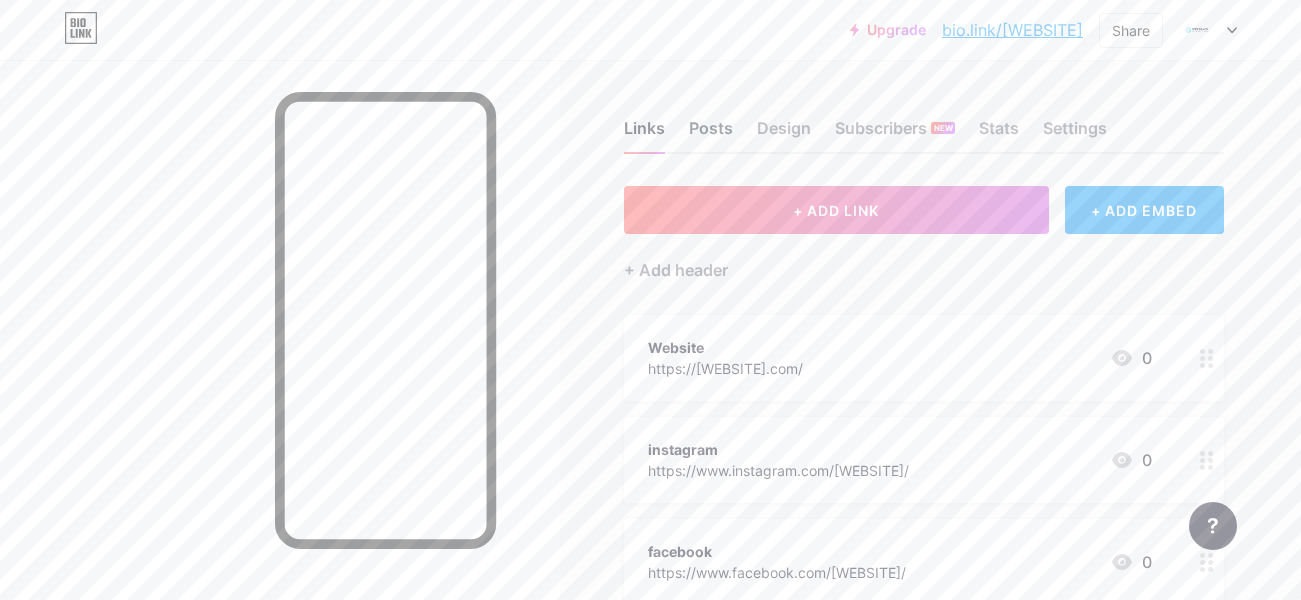 click on "Posts" at bounding box center [711, 134] 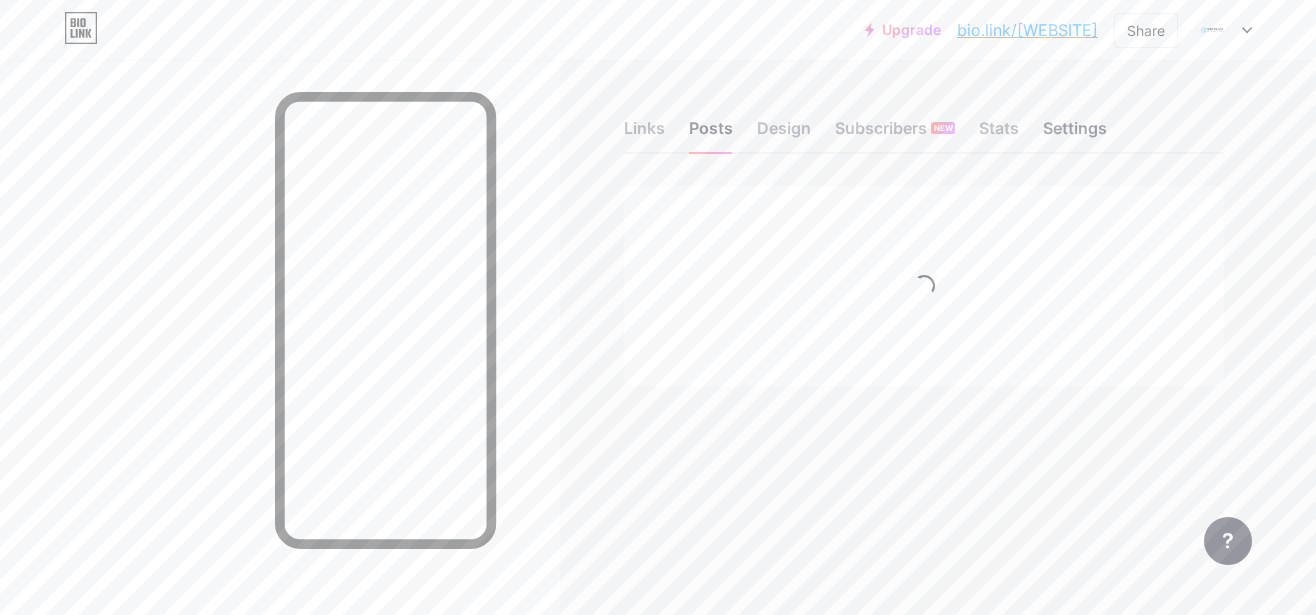 click on "Settings" at bounding box center (1075, 134) 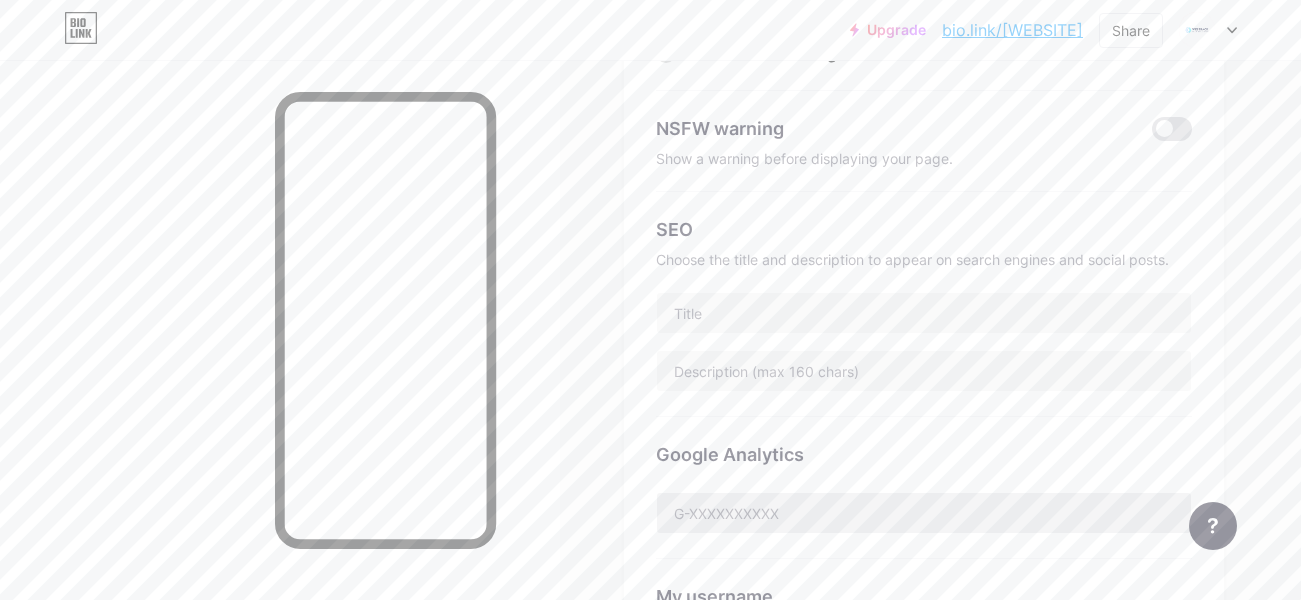 scroll, scrollTop: 246, scrollLeft: 0, axis: vertical 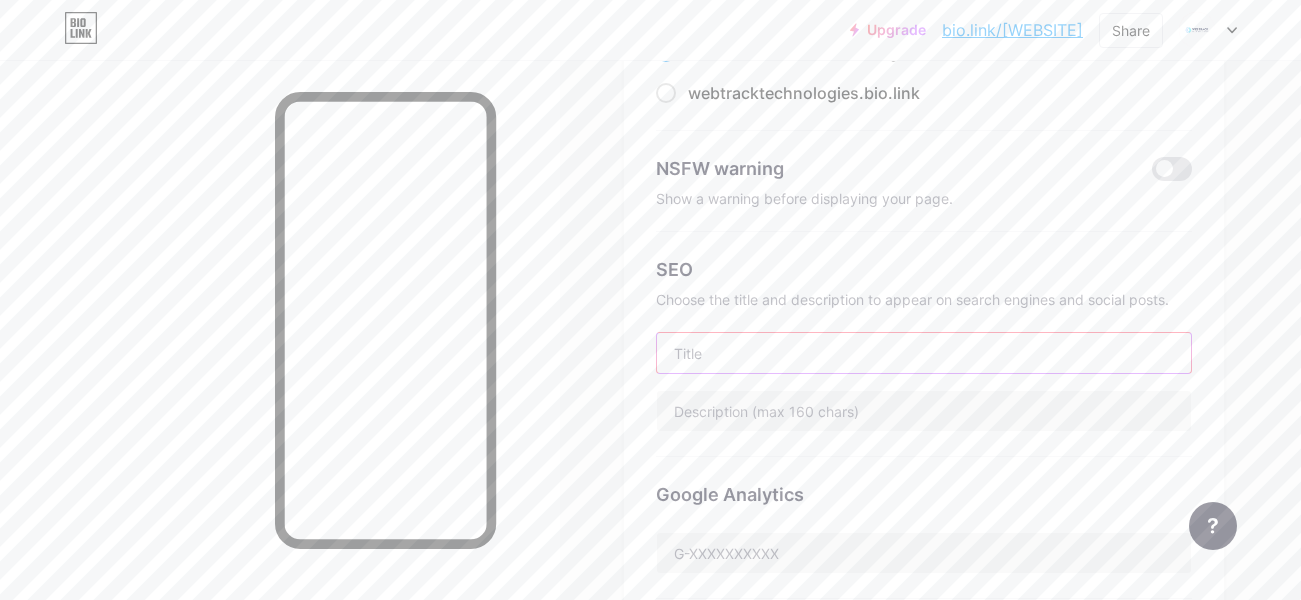 click at bounding box center (924, 353) 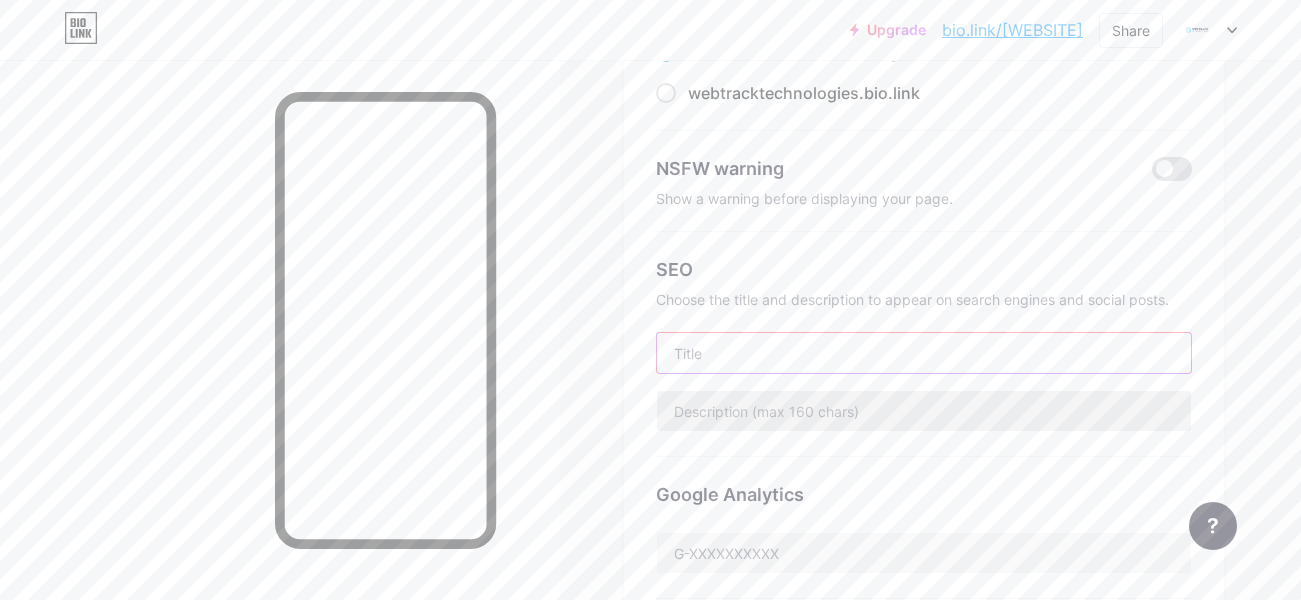 paste on "[COMPANY] | Phoenix’s Trusted Digital Marketing & Web Development Company" 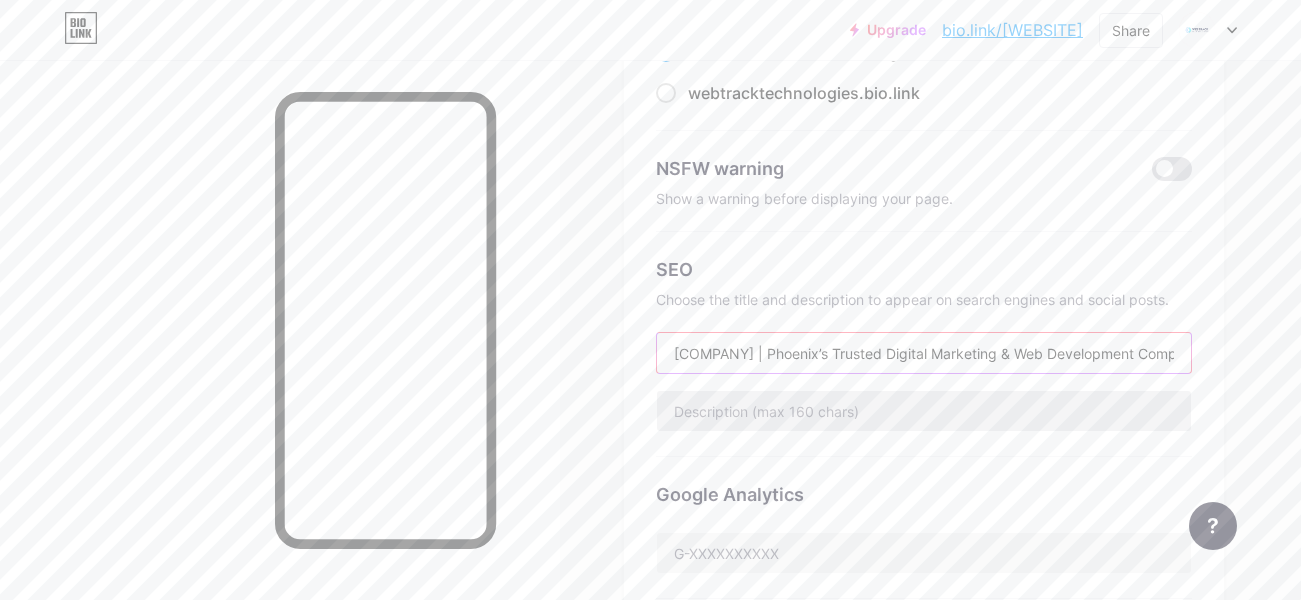 scroll, scrollTop: 0, scrollLeft: 103, axis: horizontal 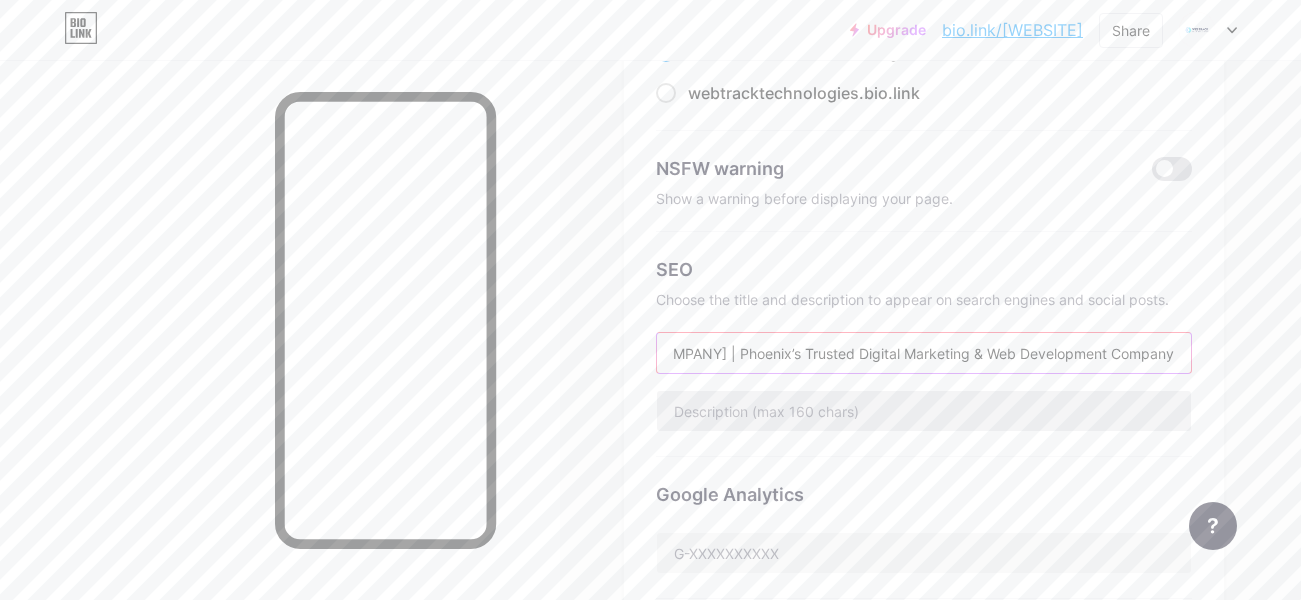 type on "[COMPANY] | Phoenix’s Trusted Digital Marketing & Web Development Company" 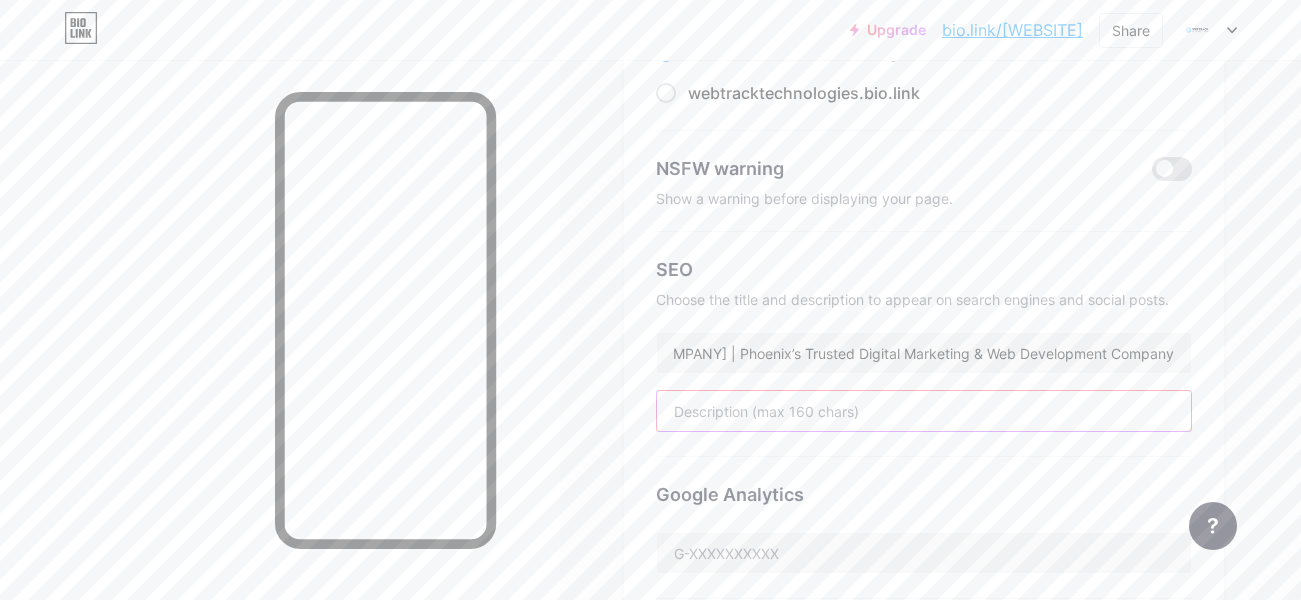 scroll, scrollTop: 0, scrollLeft: 0, axis: both 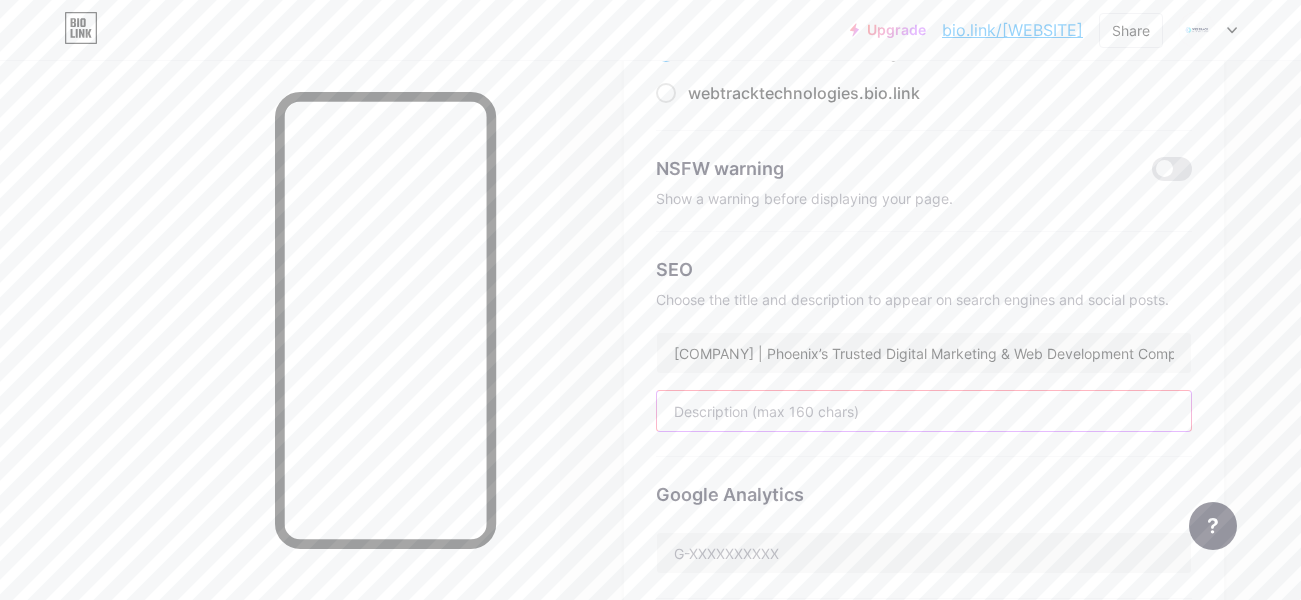 click at bounding box center (924, 411) 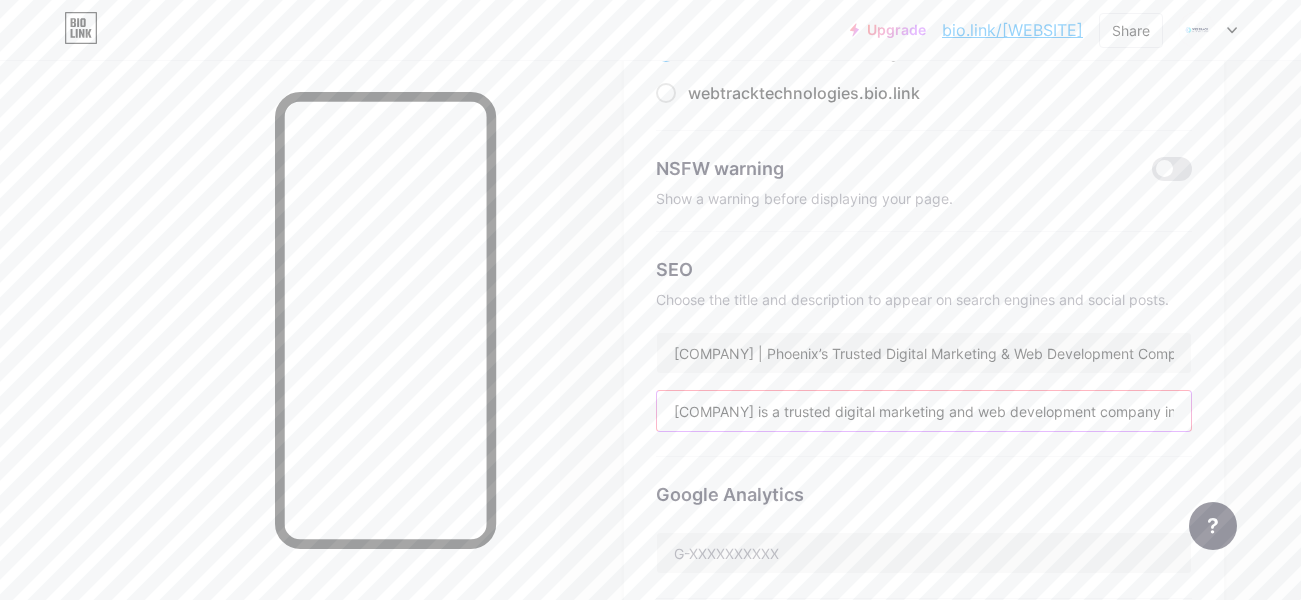 scroll, scrollTop: 0, scrollLeft: 520, axis: horizontal 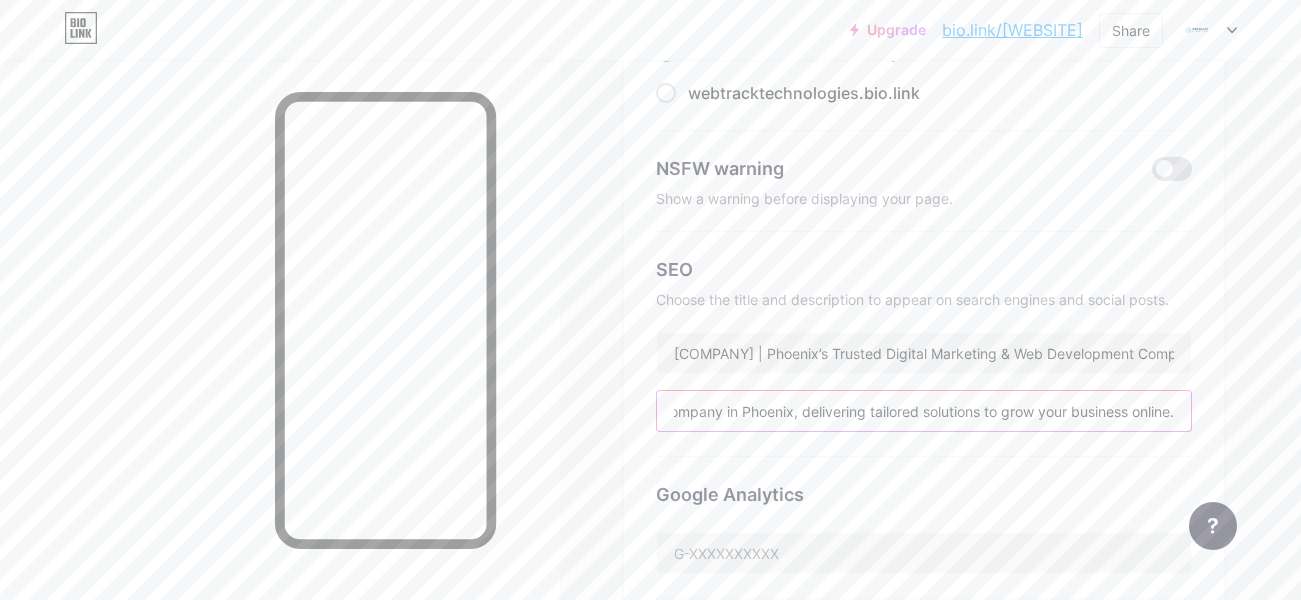 type on "[COMPANY] is a trusted digital marketing and web development company in Phoenix, delivering tailored solutions to grow your business online." 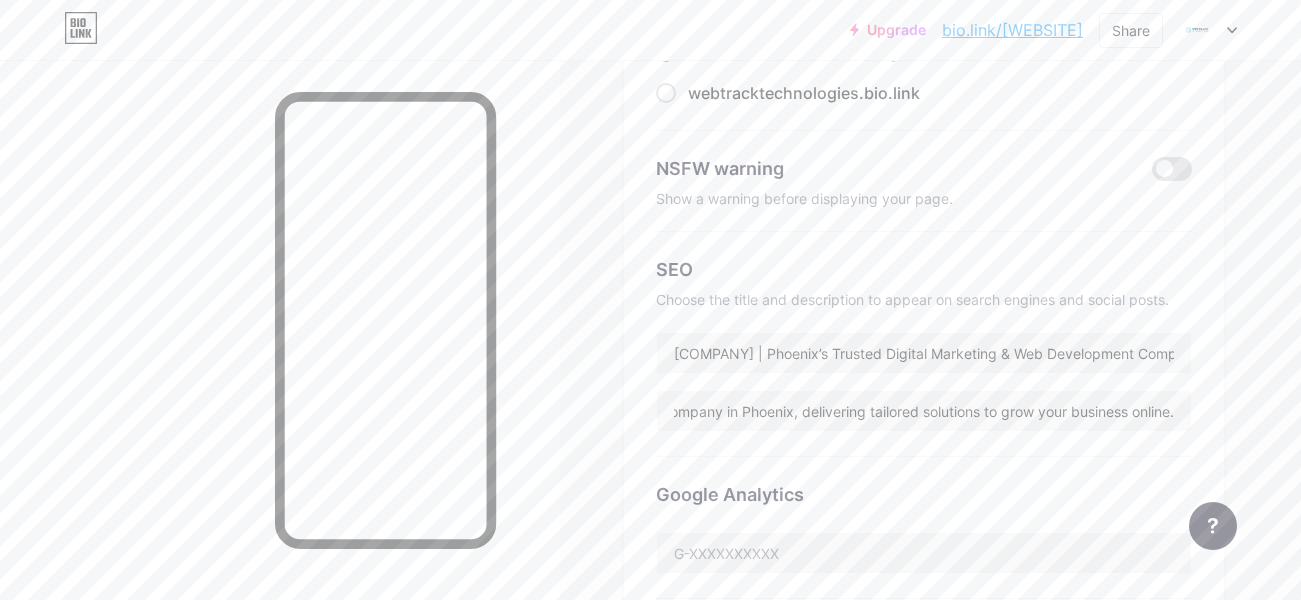 click on "Preferred link This is an aesthetic choice. Both links are usable.
bio.link/ [WEBSITE]       [WEBSITE].bio.link
NSFW warning       Show a warning before displaying your page.     SEO   Choose the title and description to appear on search engines and social posts.   [COMPANY] | Phoenix’s Trusted Digital Marketing & Web Development Company     [COMPANY] is a trusted digital marketing and web development company in Phoenix, delivering tailored solutions to grow your business online.     Google Analytics       My username   bio.link/ [WEBSITE]         Save" at bounding box center (924, 380) 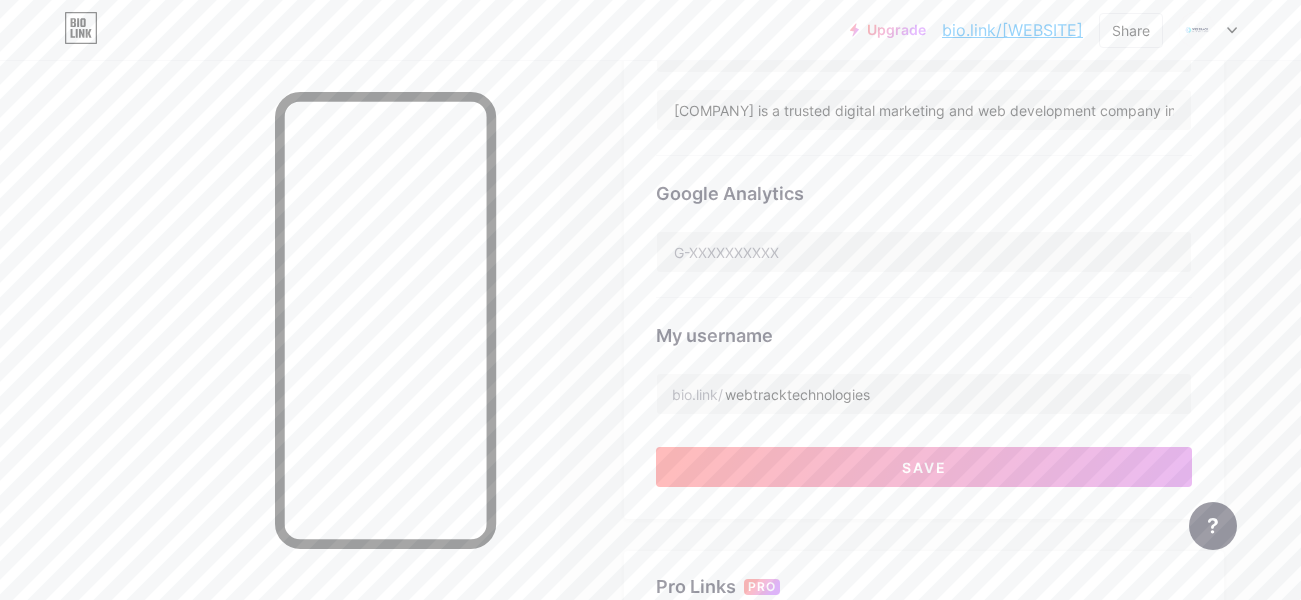scroll, scrollTop: 606, scrollLeft: 0, axis: vertical 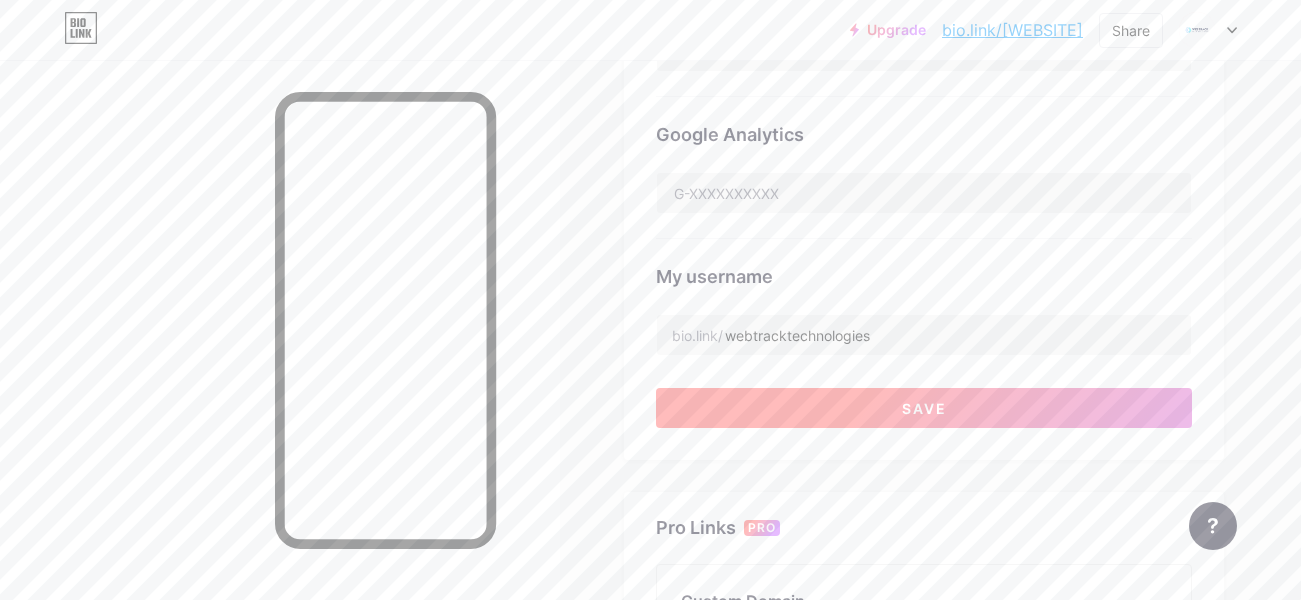 click on "Save" at bounding box center [924, 408] 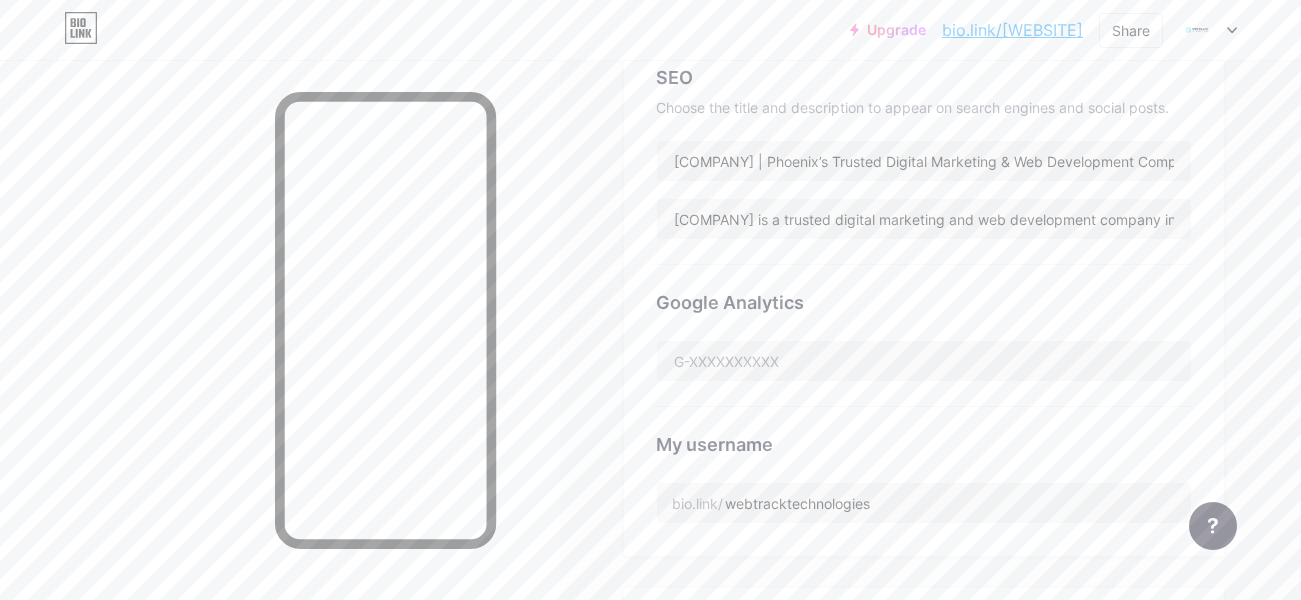 scroll, scrollTop: 246, scrollLeft: 0, axis: vertical 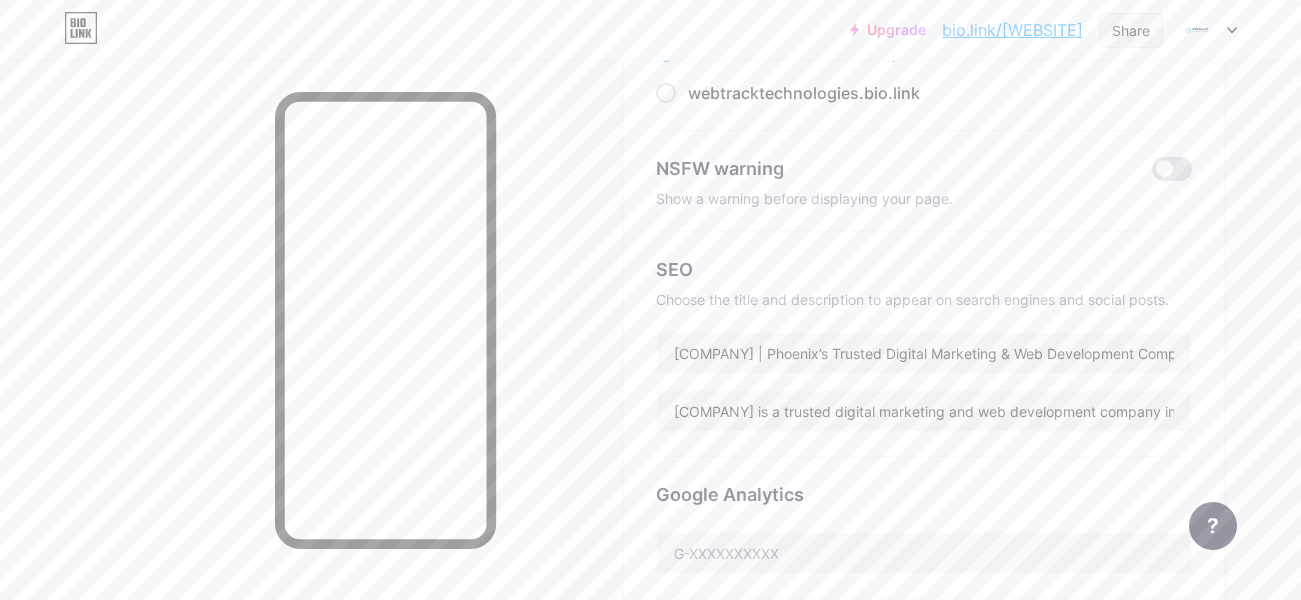 click on "Share" at bounding box center (1131, 30) 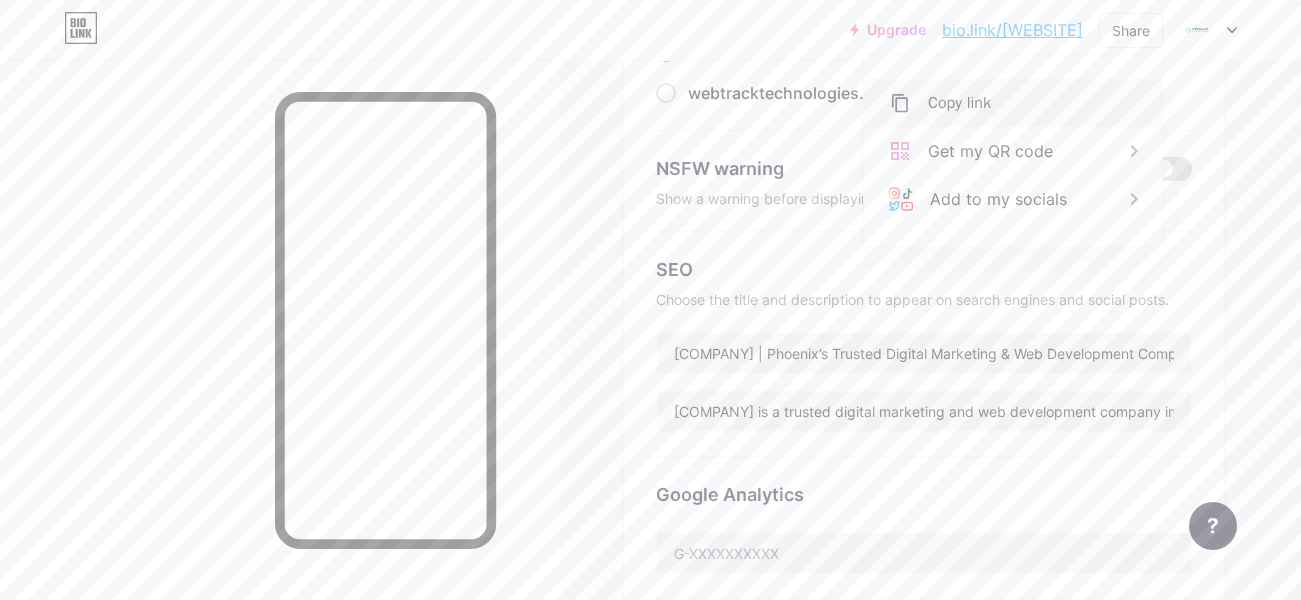 click on "Copy link" at bounding box center (959, 103) 